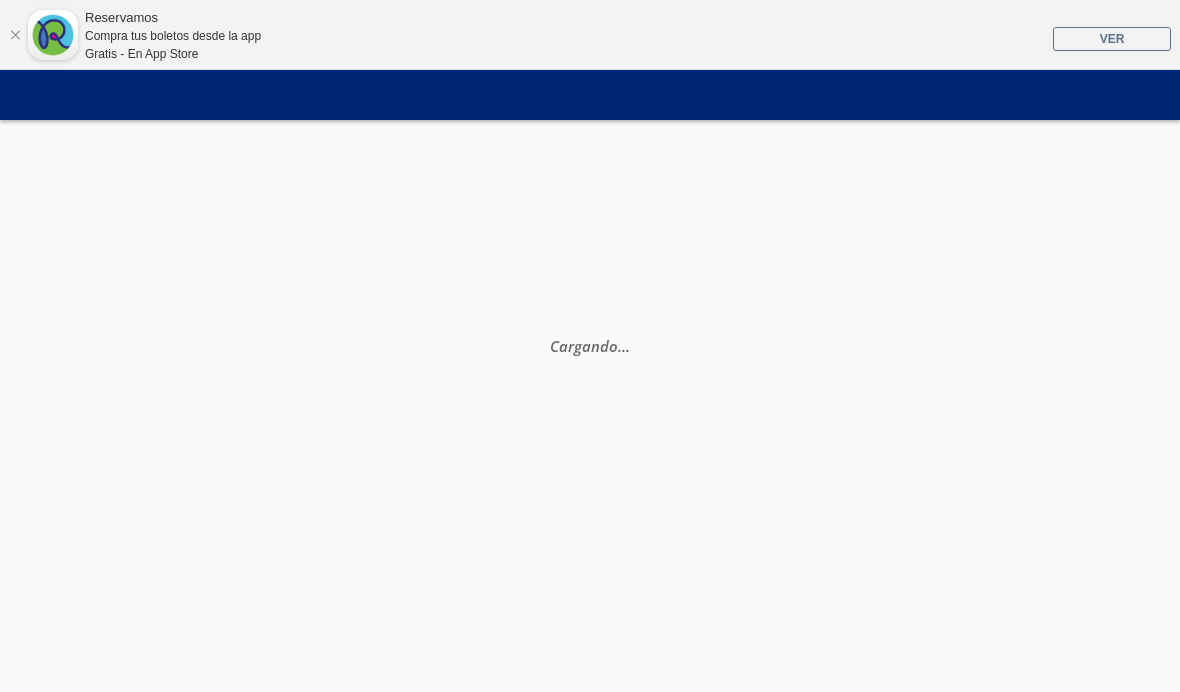 scroll, scrollTop: 0, scrollLeft: 0, axis: both 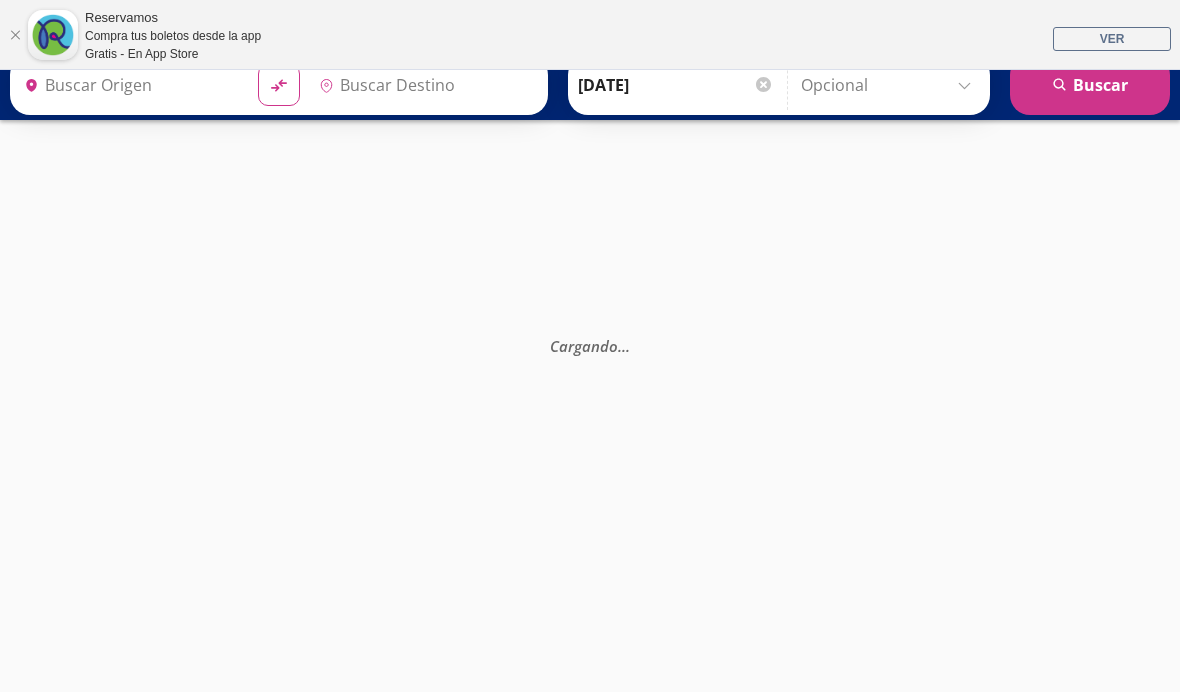 type on "[GEOGRAPHIC_DATA], [GEOGRAPHIC_DATA]" 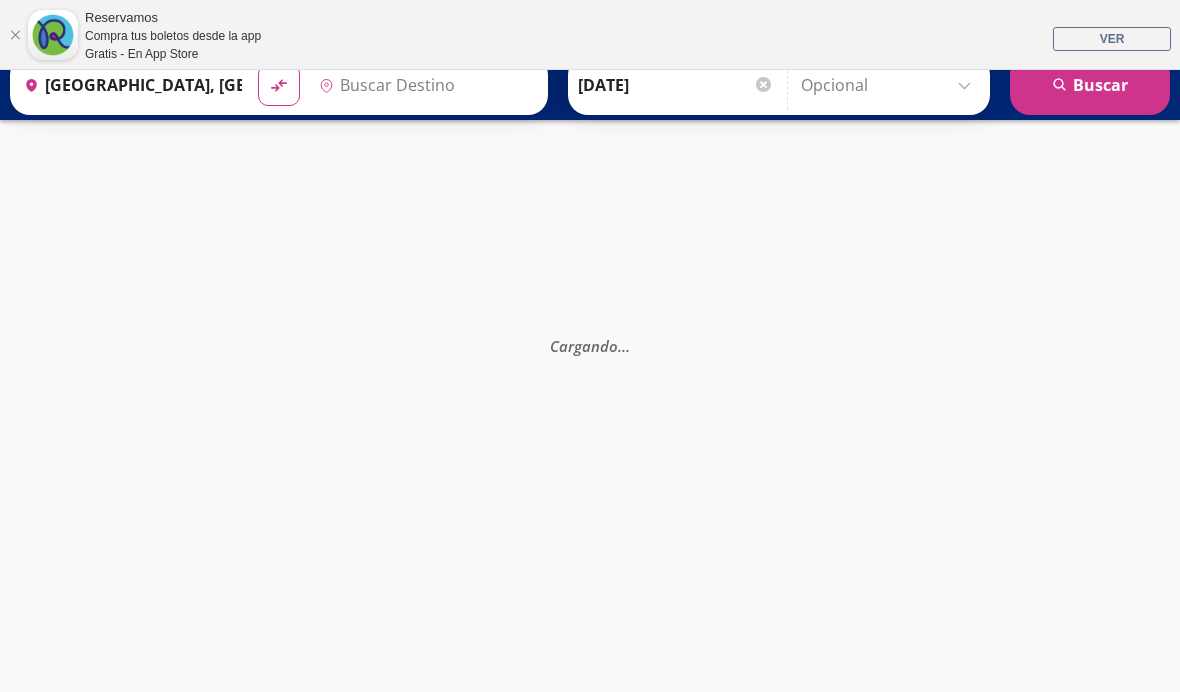 type on "[DATE][GEOGRAPHIC_DATA][PERSON_NAME], [GEOGRAPHIC_DATA]" 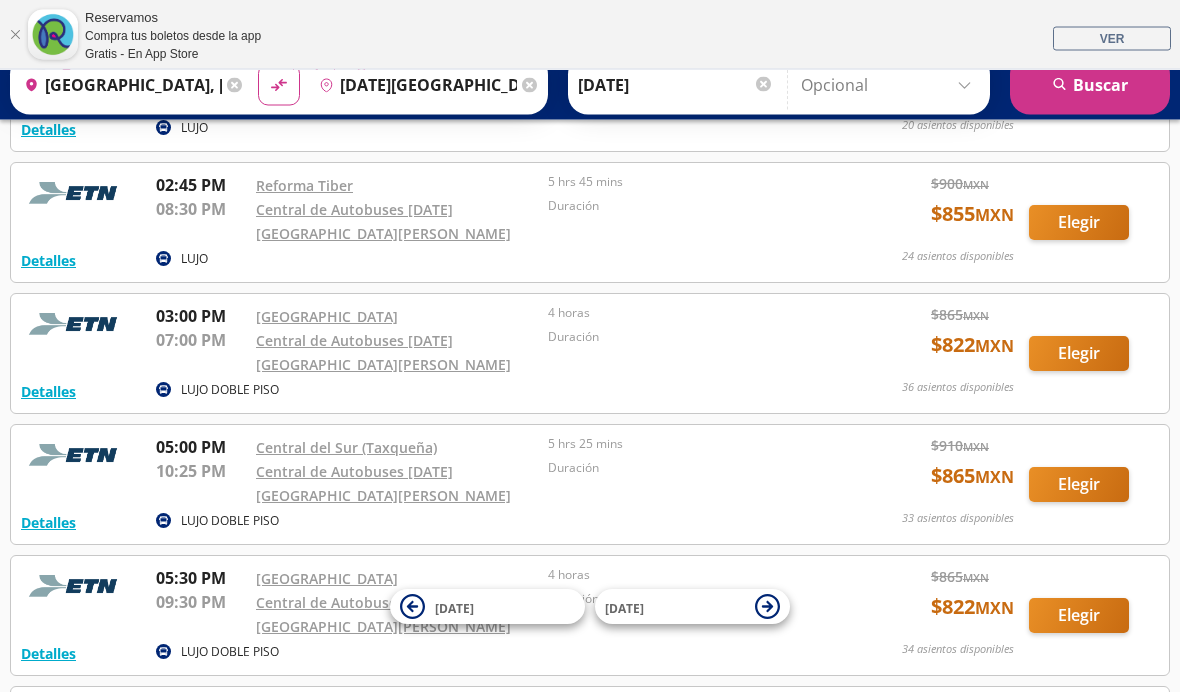 scroll, scrollTop: 1378, scrollLeft: 0, axis: vertical 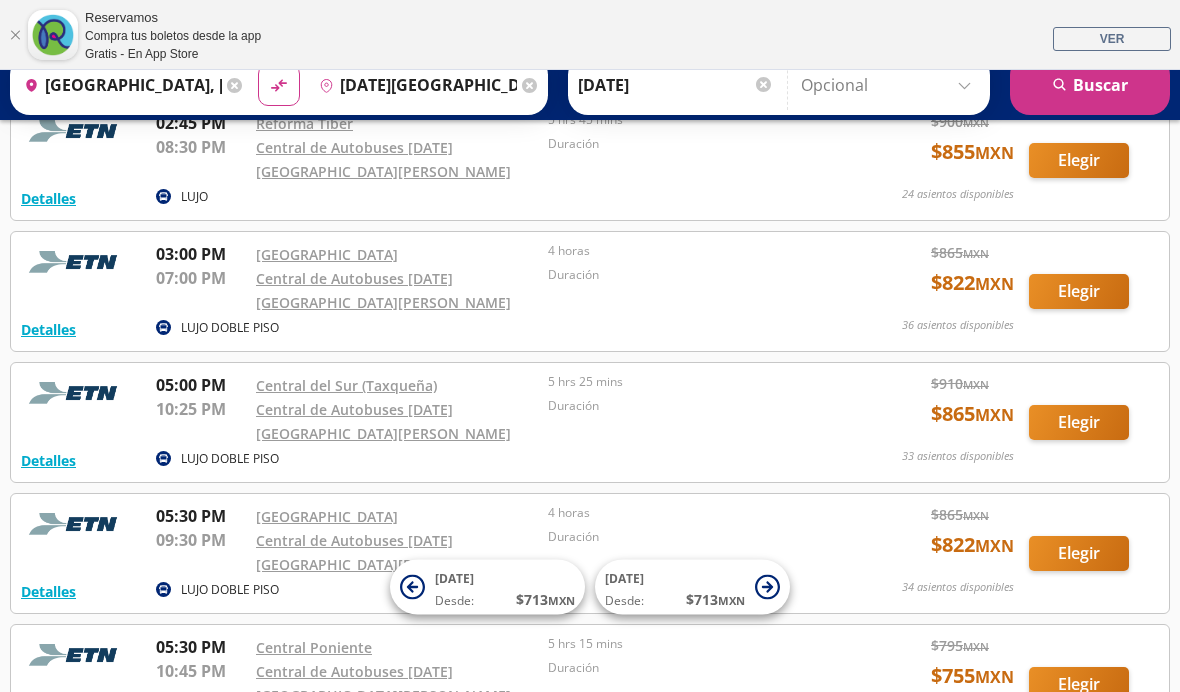 click on "Elegir" at bounding box center (1079, 291) 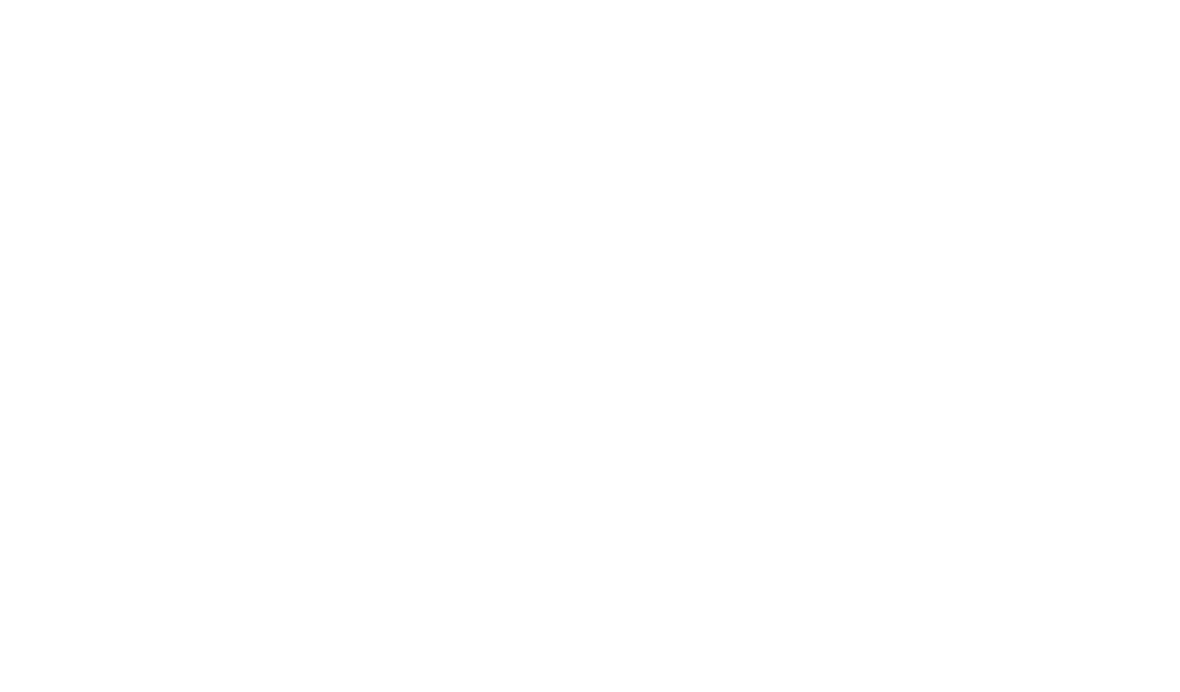scroll, scrollTop: 0, scrollLeft: 0, axis: both 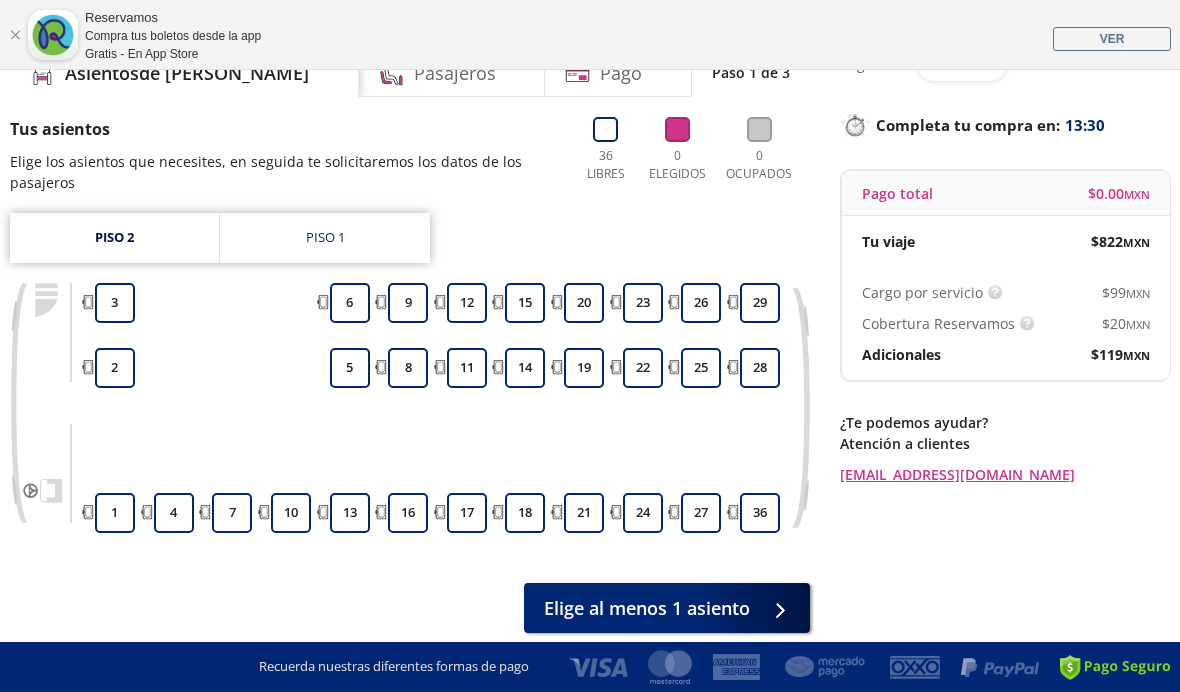 click on "7" at bounding box center (232, 513) 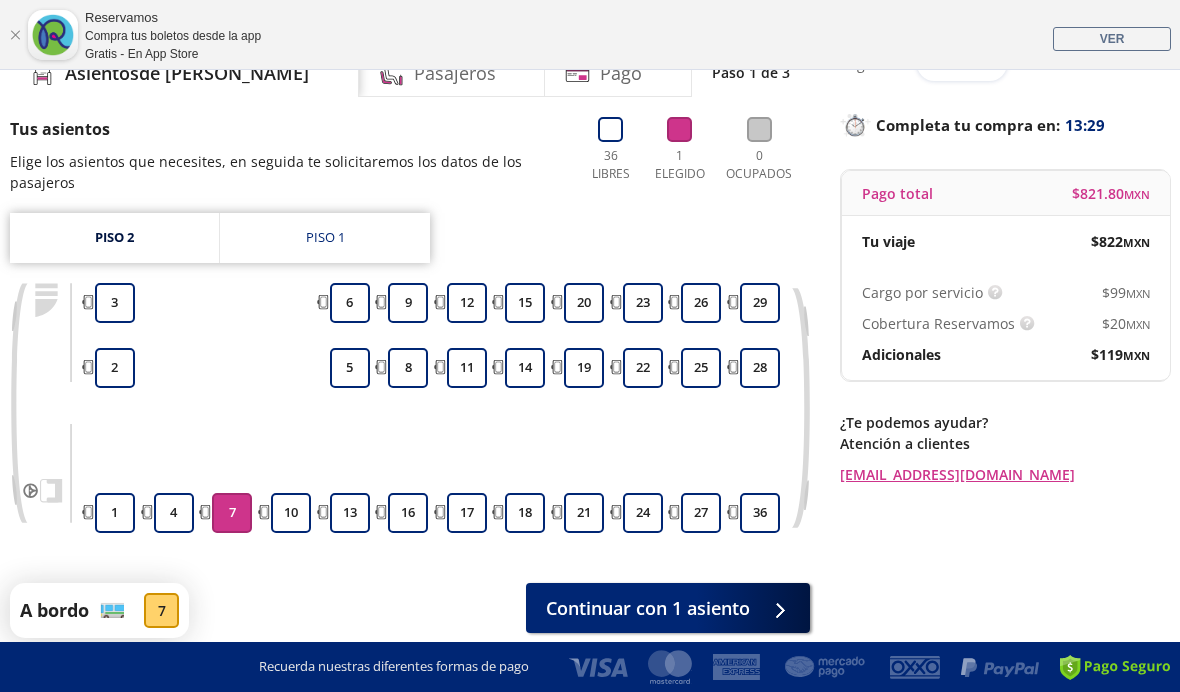 click on "10" at bounding box center (291, 513) 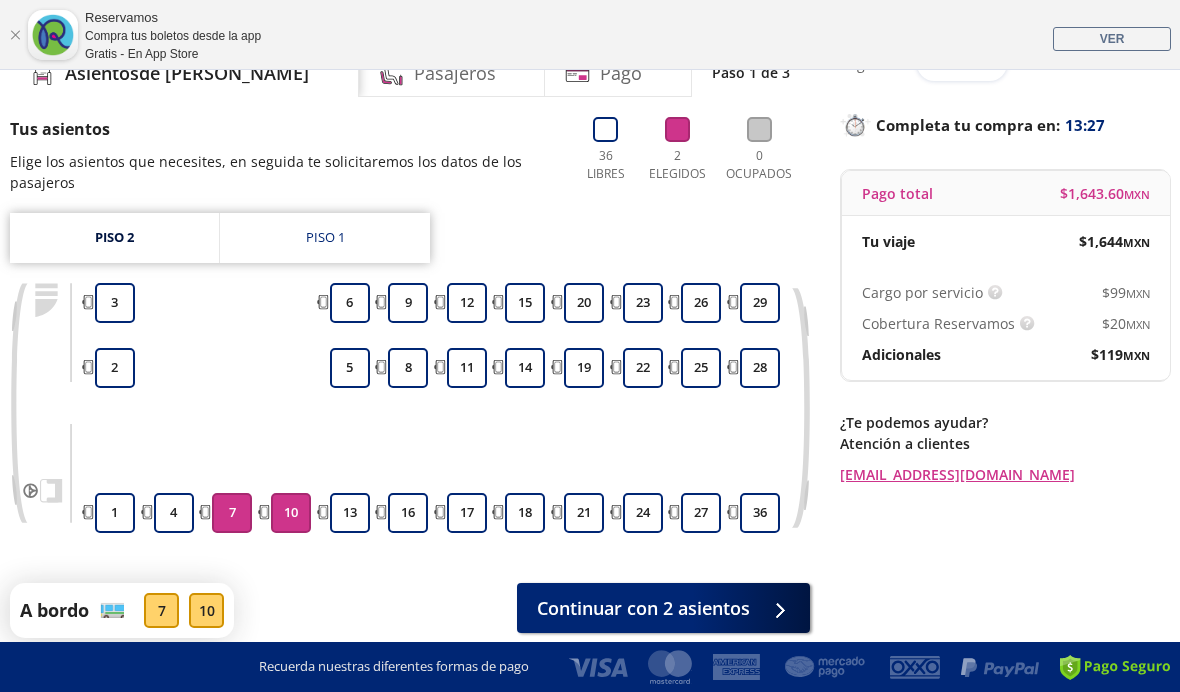 click on "Continuar con 2 asientos" at bounding box center (663, 608) 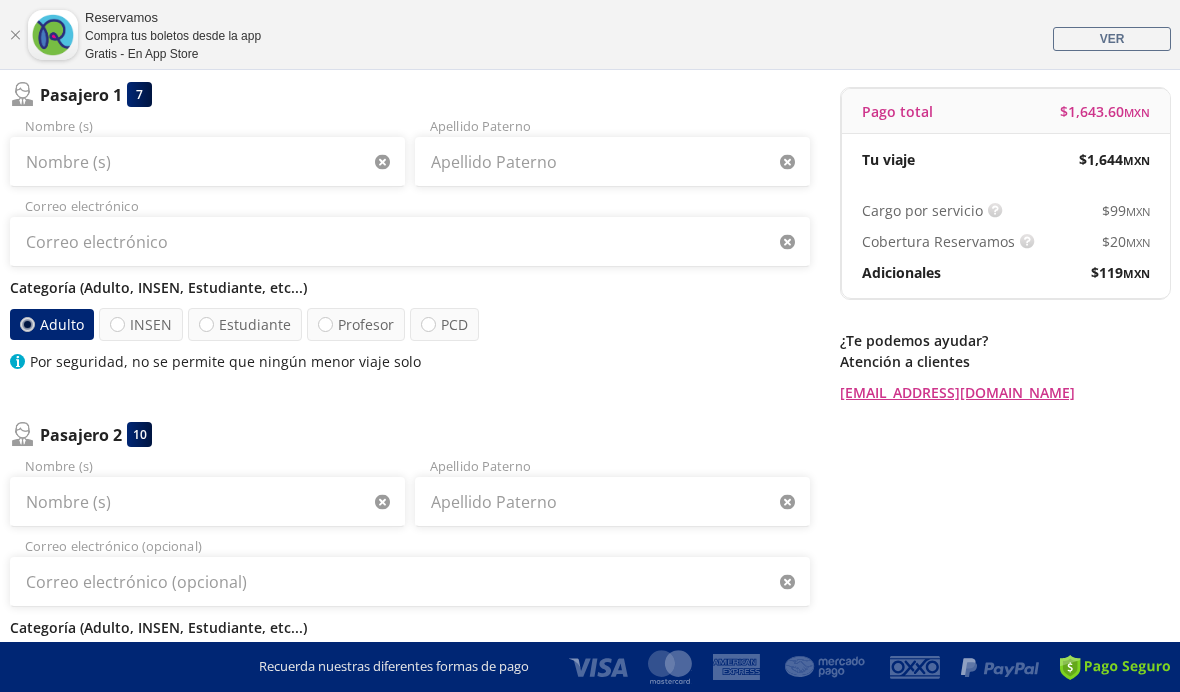 scroll, scrollTop: 0, scrollLeft: 0, axis: both 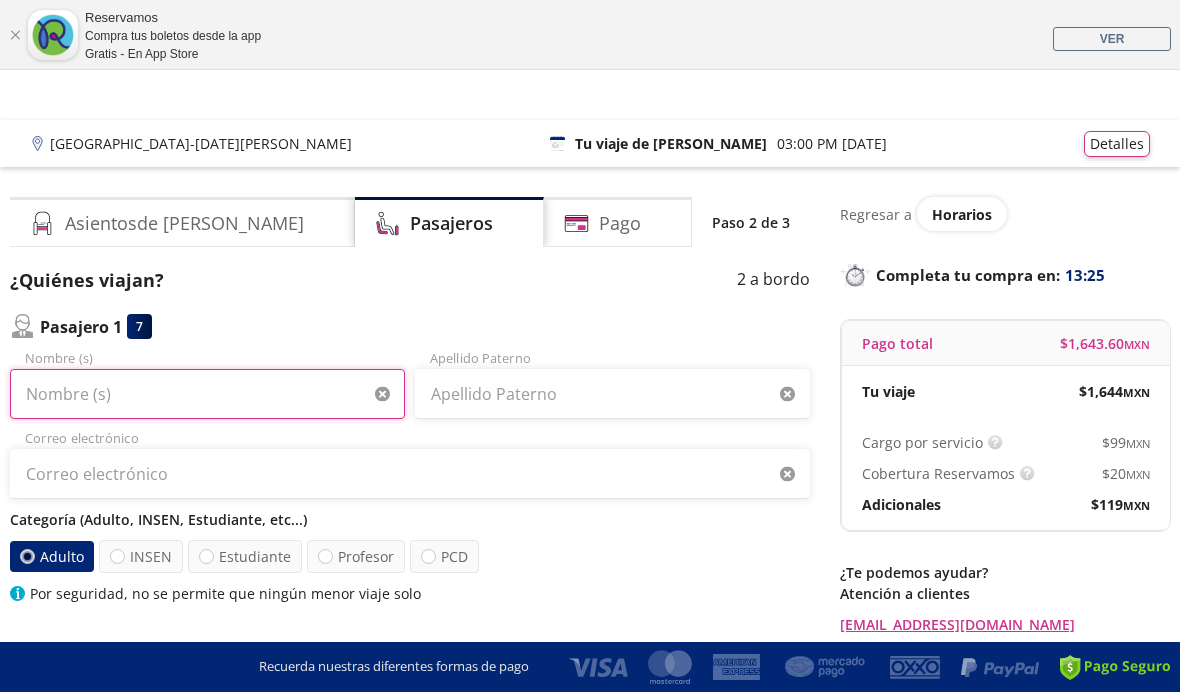 click on "Nombre (s)" at bounding box center [207, 394] 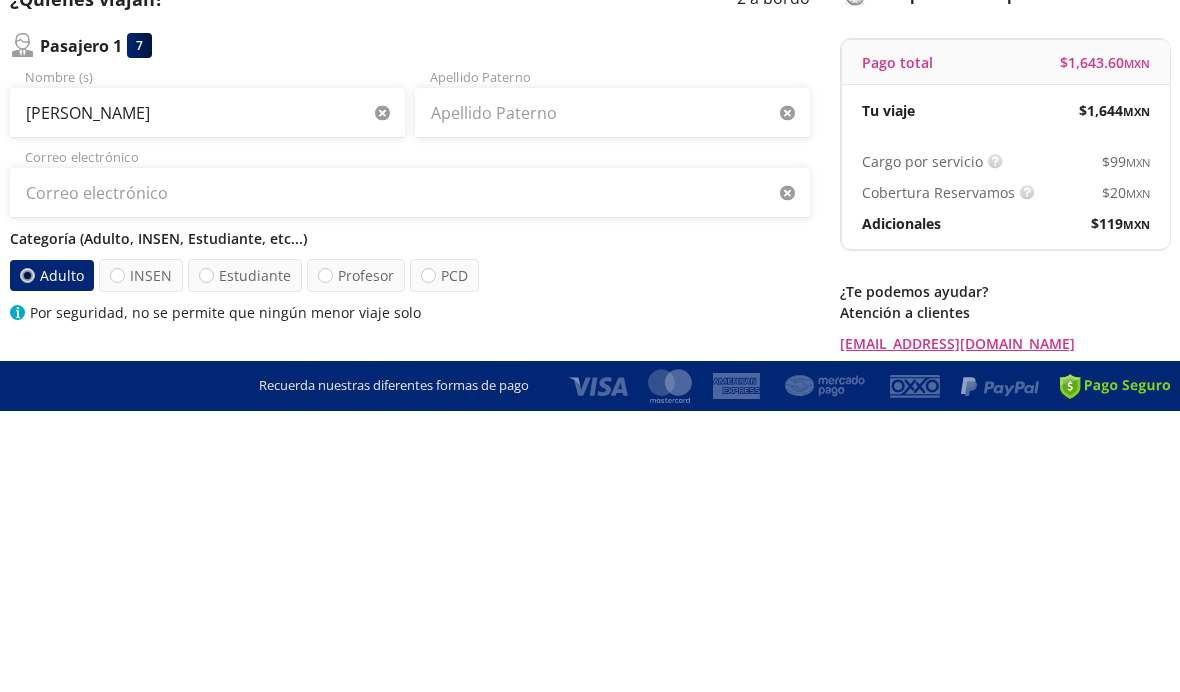 scroll, scrollTop: 281, scrollLeft: 0, axis: vertical 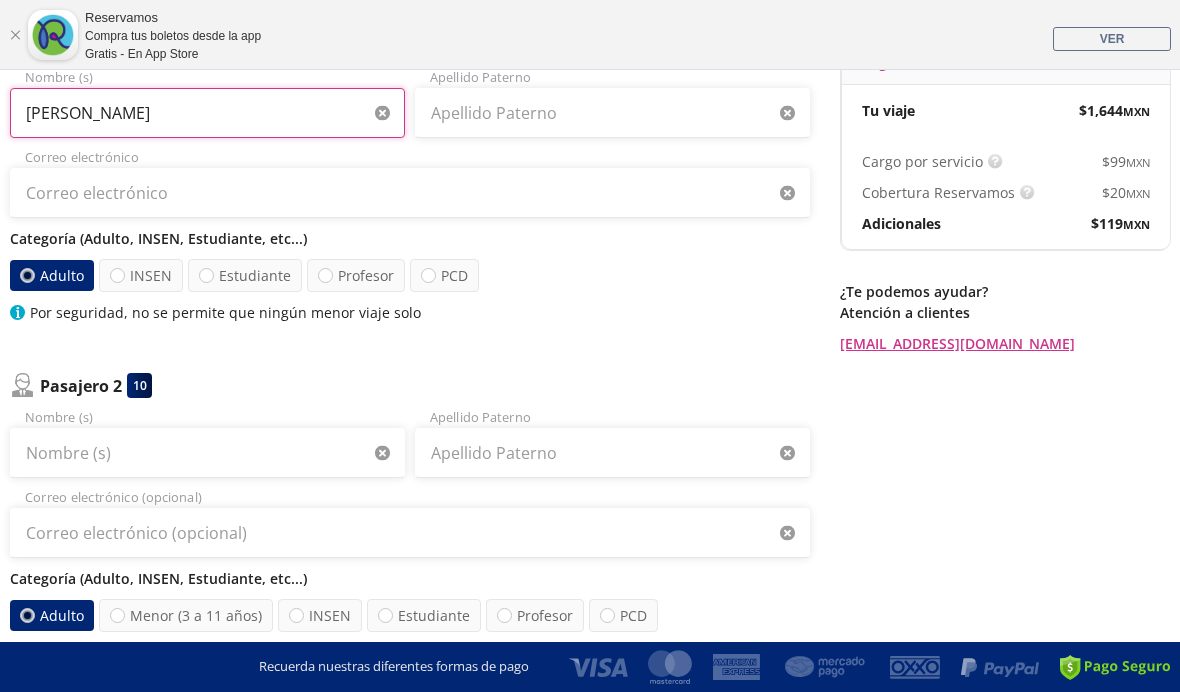 type on "[PERSON_NAME]" 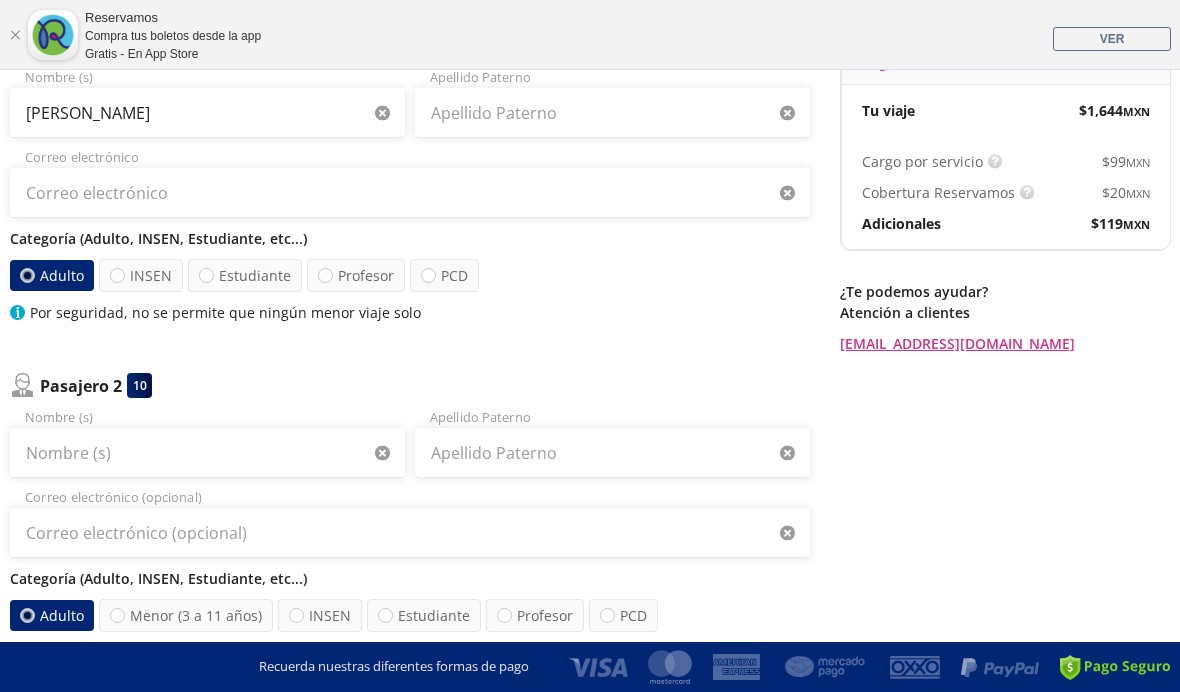 click on "INSEN" at bounding box center [141, 275] 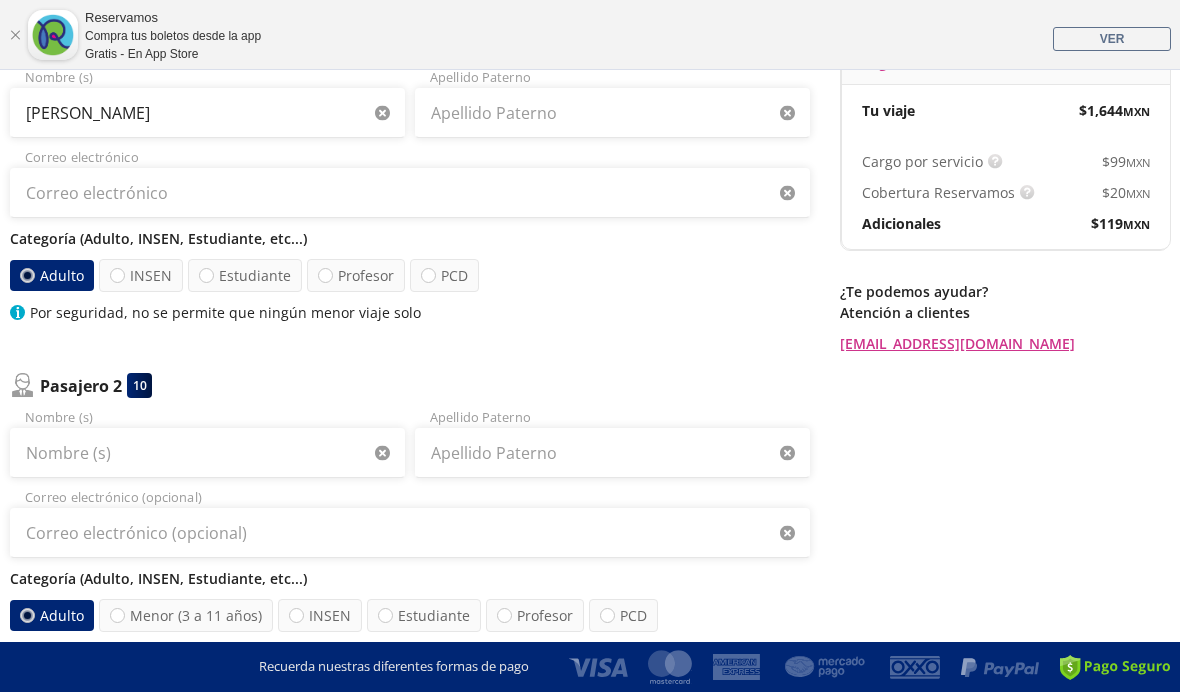 click on "INSEN" at bounding box center [117, 275] 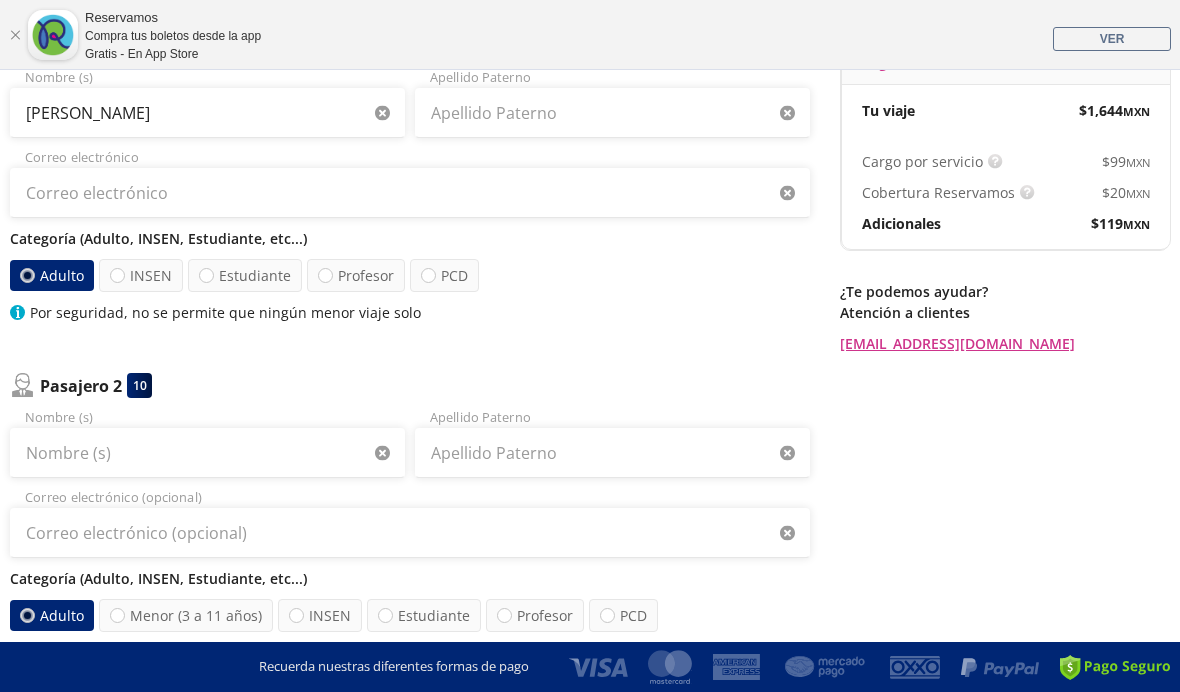 radio on "true" 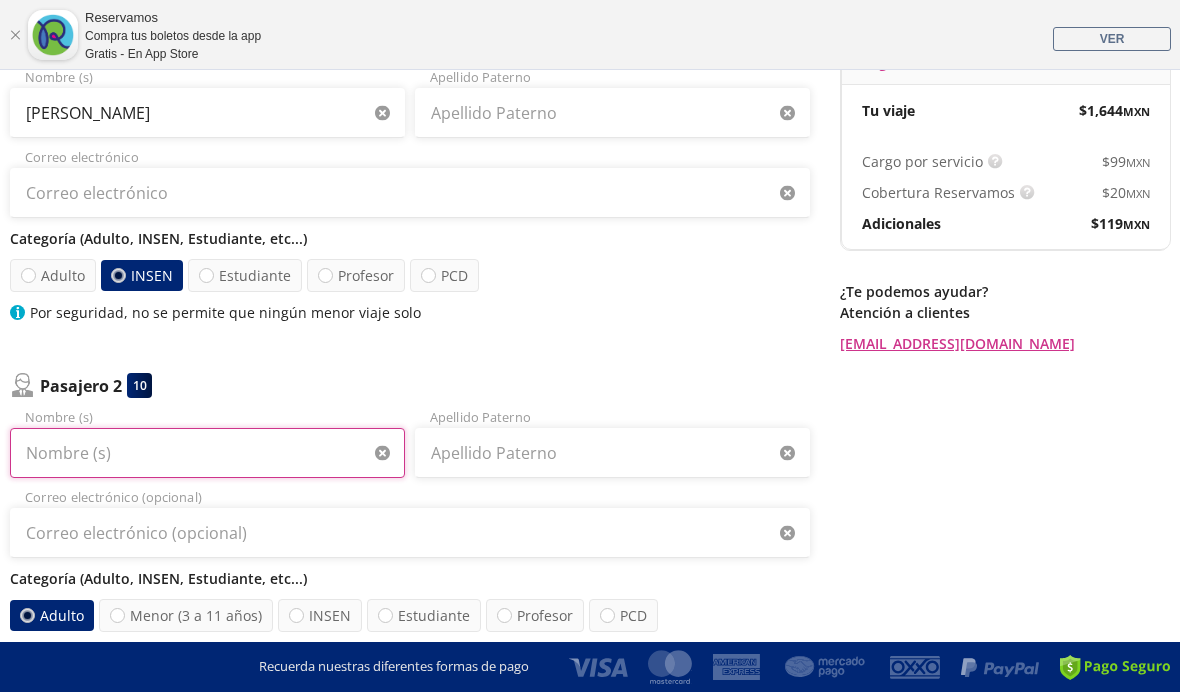 click on "Nombre (s)" at bounding box center (207, 453) 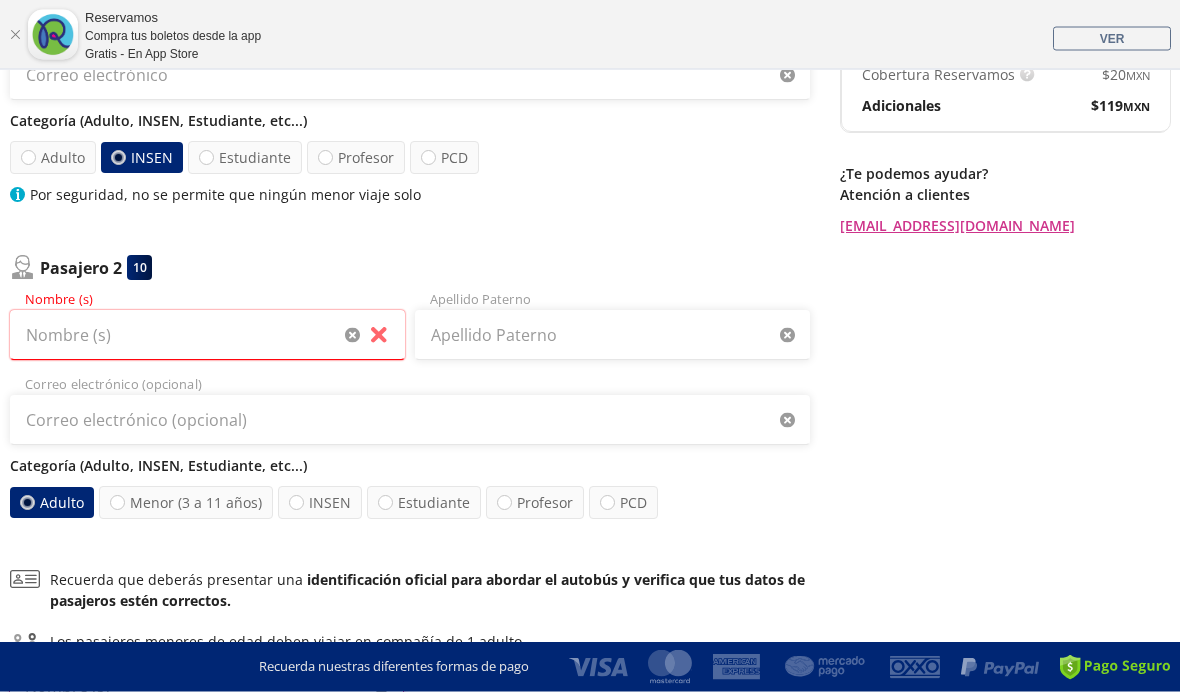 scroll, scrollTop: 398, scrollLeft: 0, axis: vertical 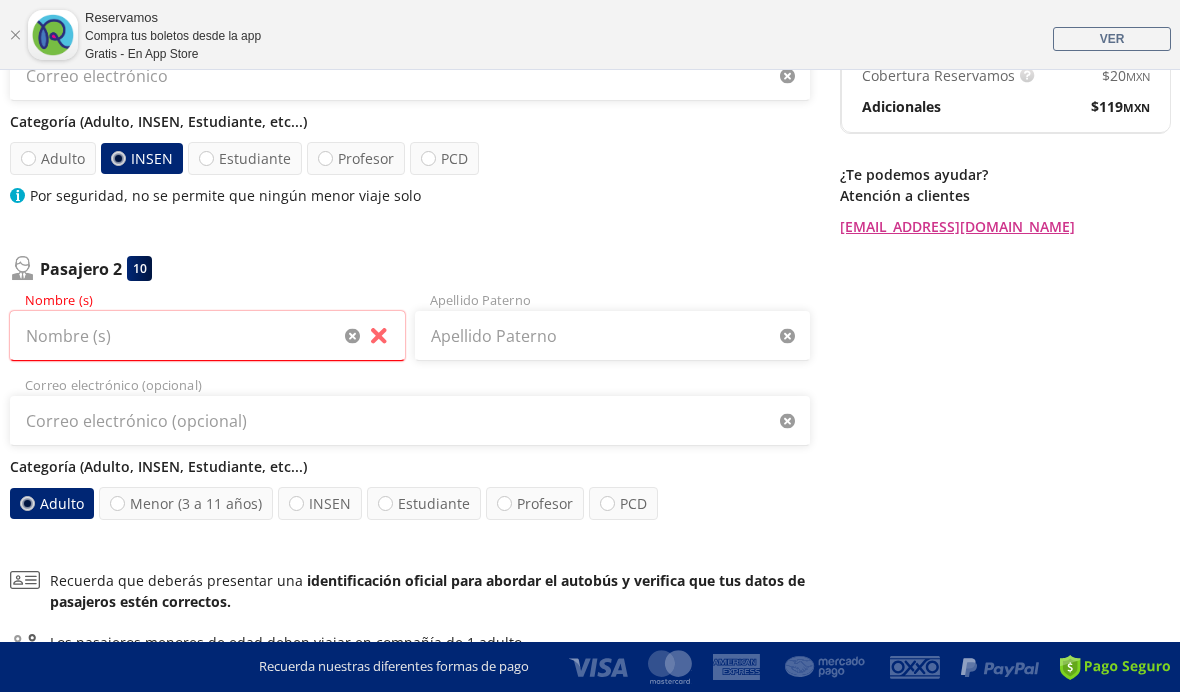 click on "INSEN" at bounding box center (142, 158) 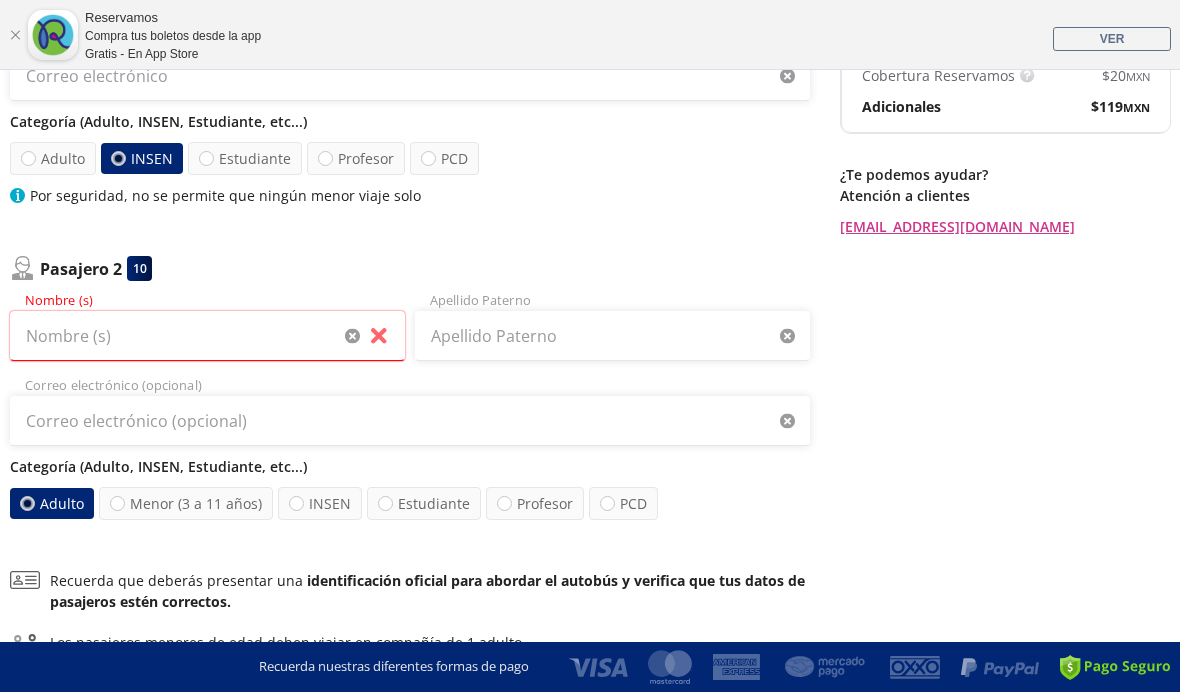 click on "INSEN" at bounding box center (118, 158) 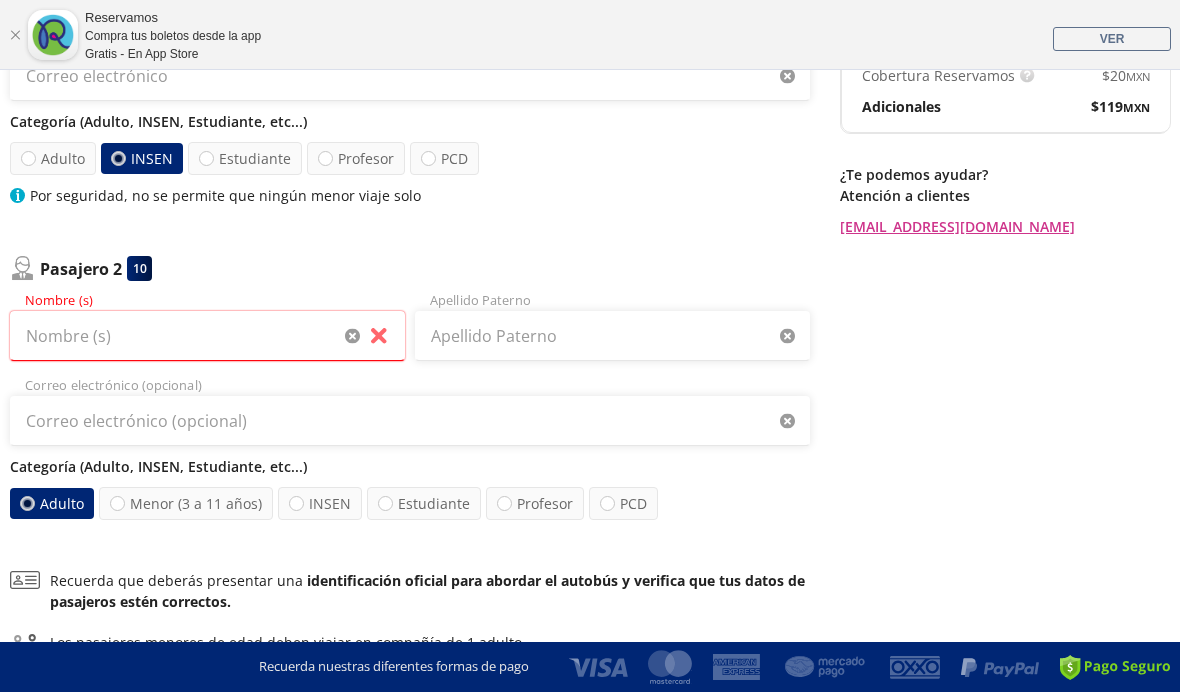 click on "Adulto" at bounding box center [53, 159] 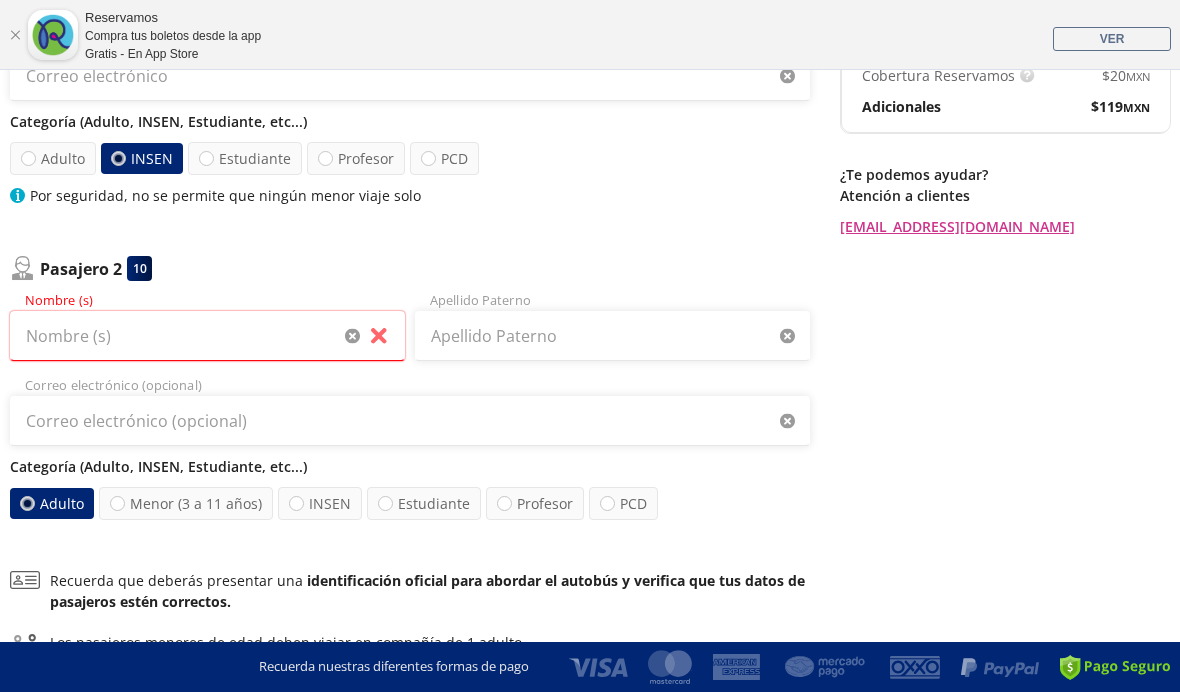 click on "Adulto" at bounding box center [28, 158] 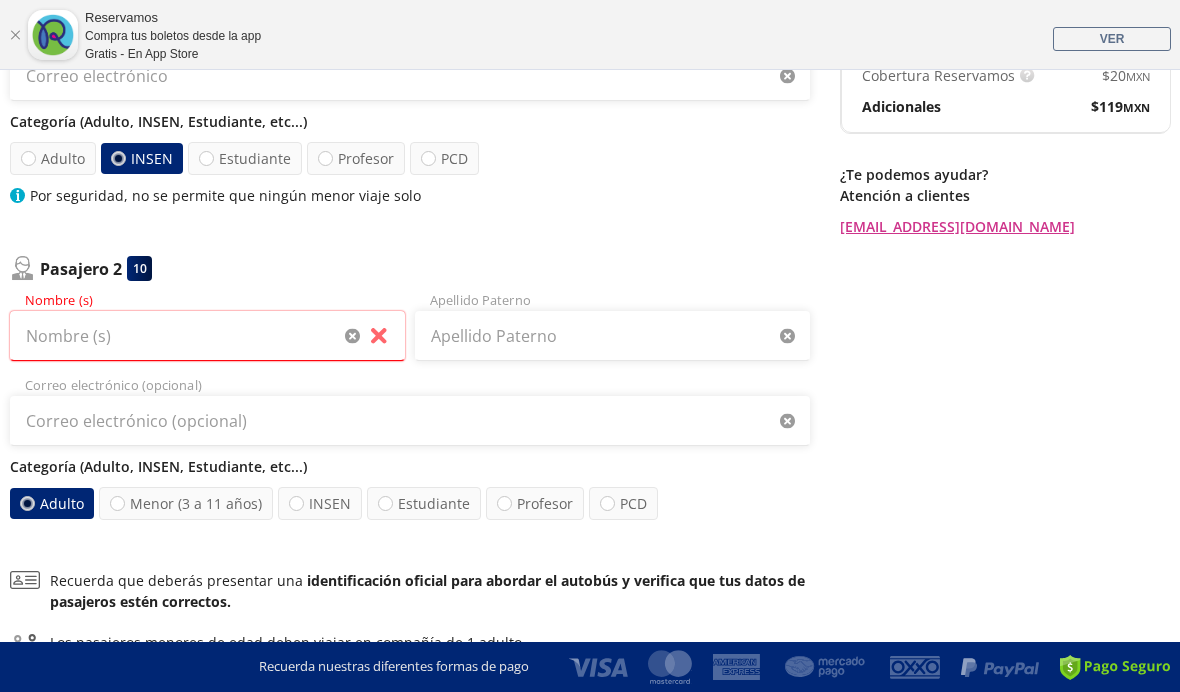 radio on "true" 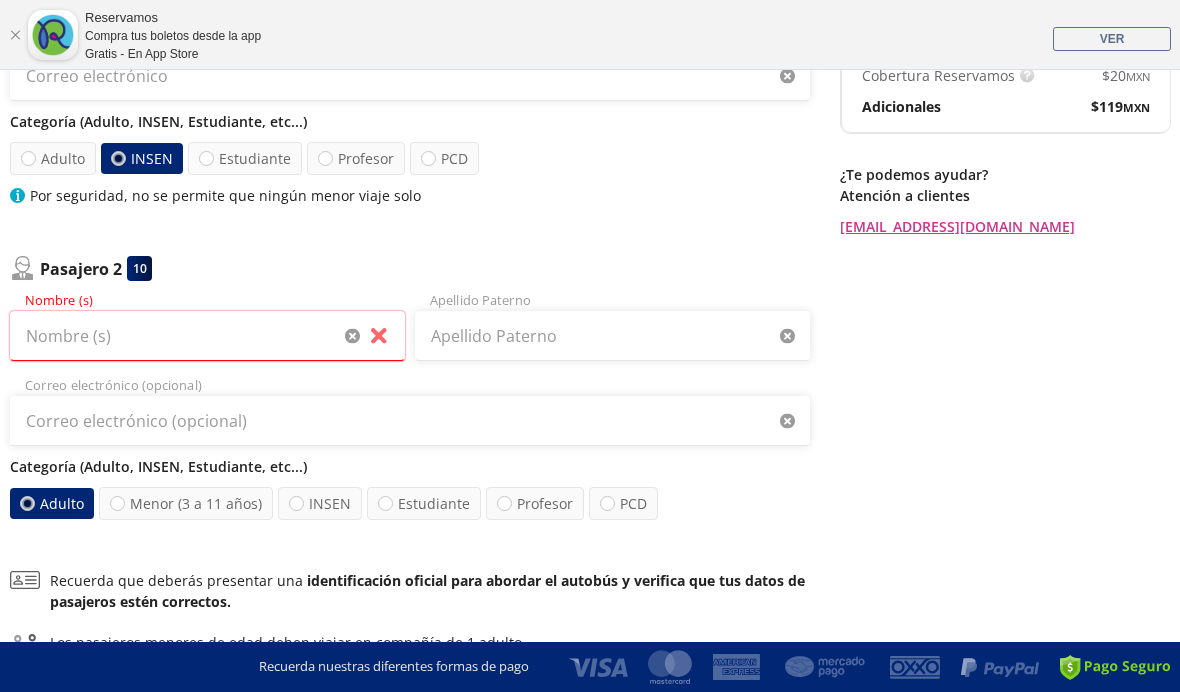 radio on "false" 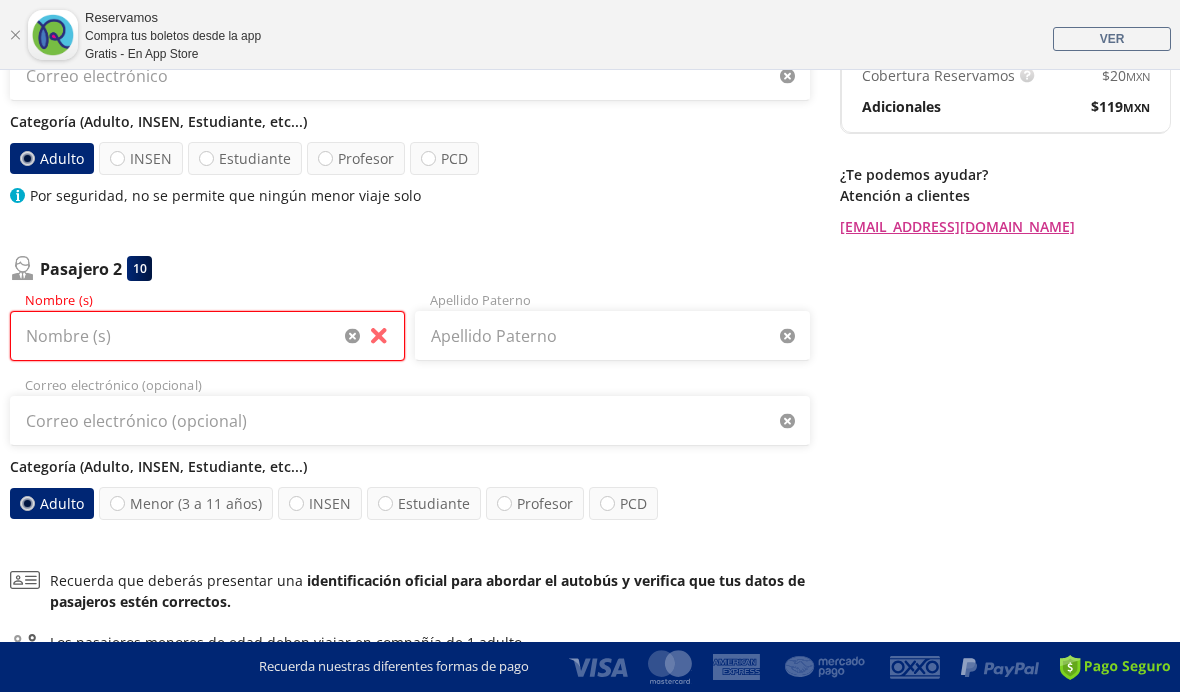 click on "Nombre (s)" at bounding box center [207, 336] 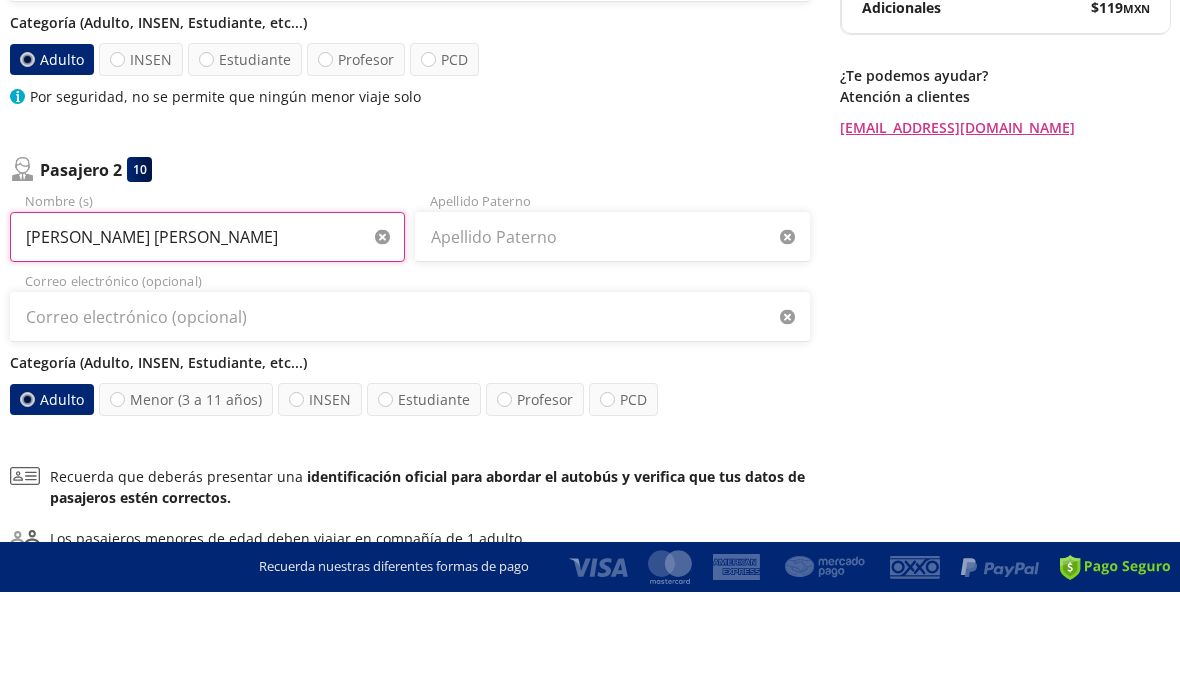 type on "[PERSON_NAME] [PERSON_NAME]" 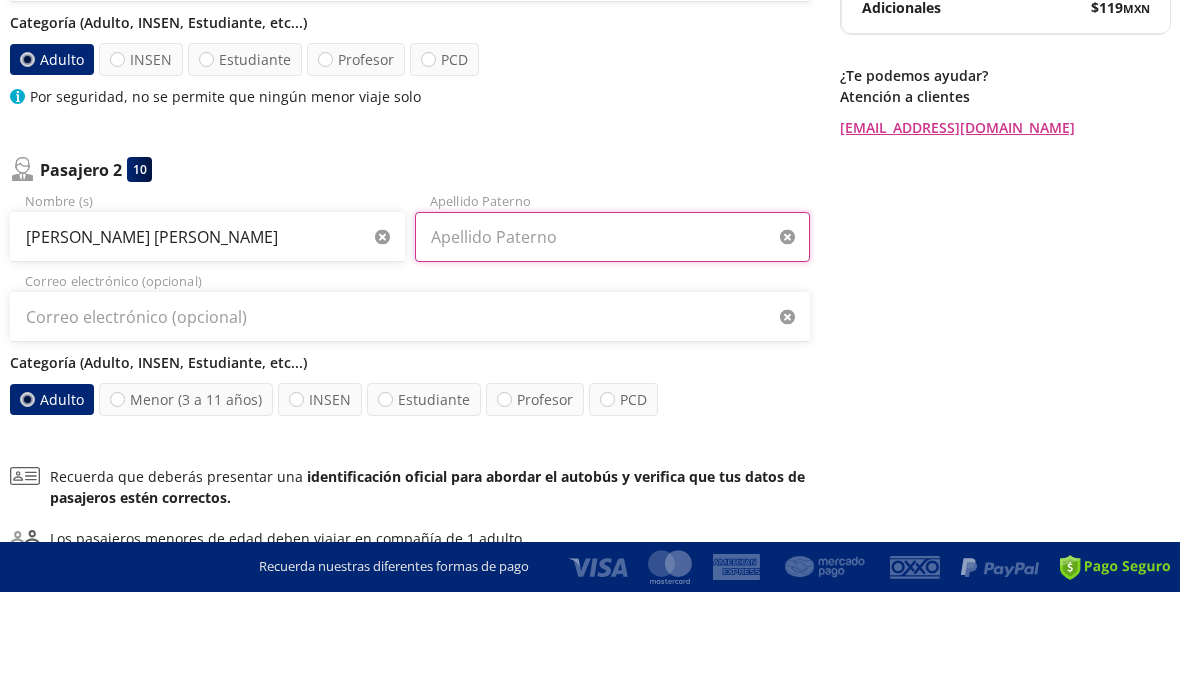 click on "Apellido Paterno" at bounding box center [612, 337] 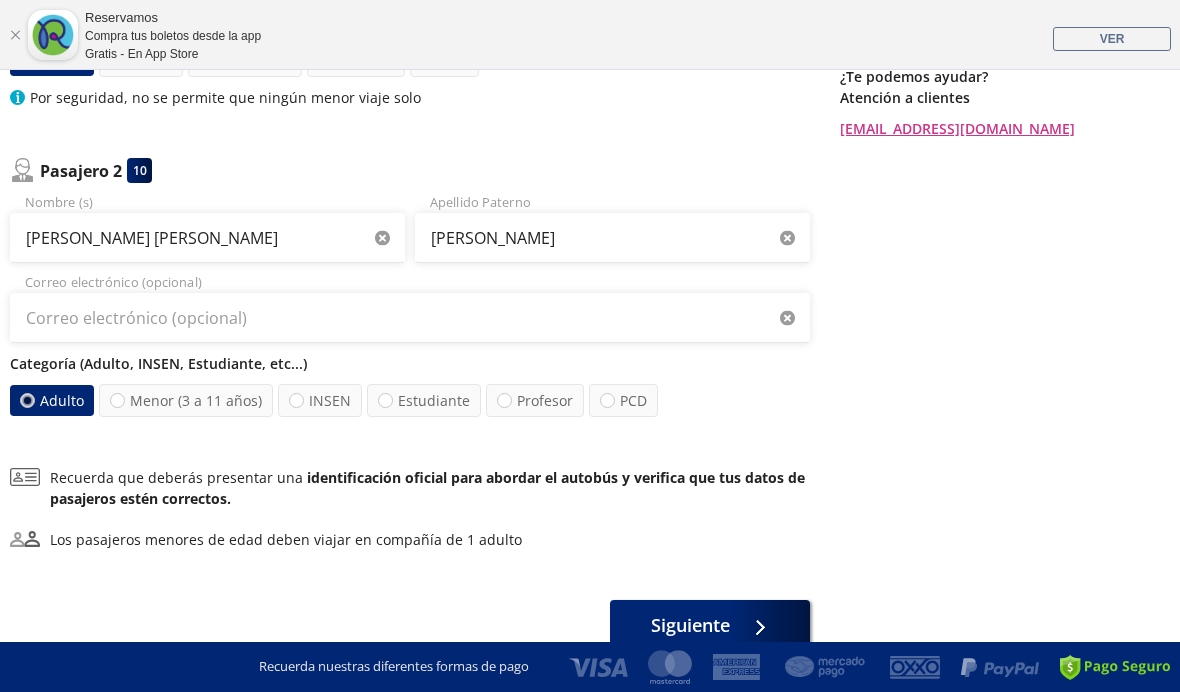 scroll, scrollTop: 498, scrollLeft: 0, axis: vertical 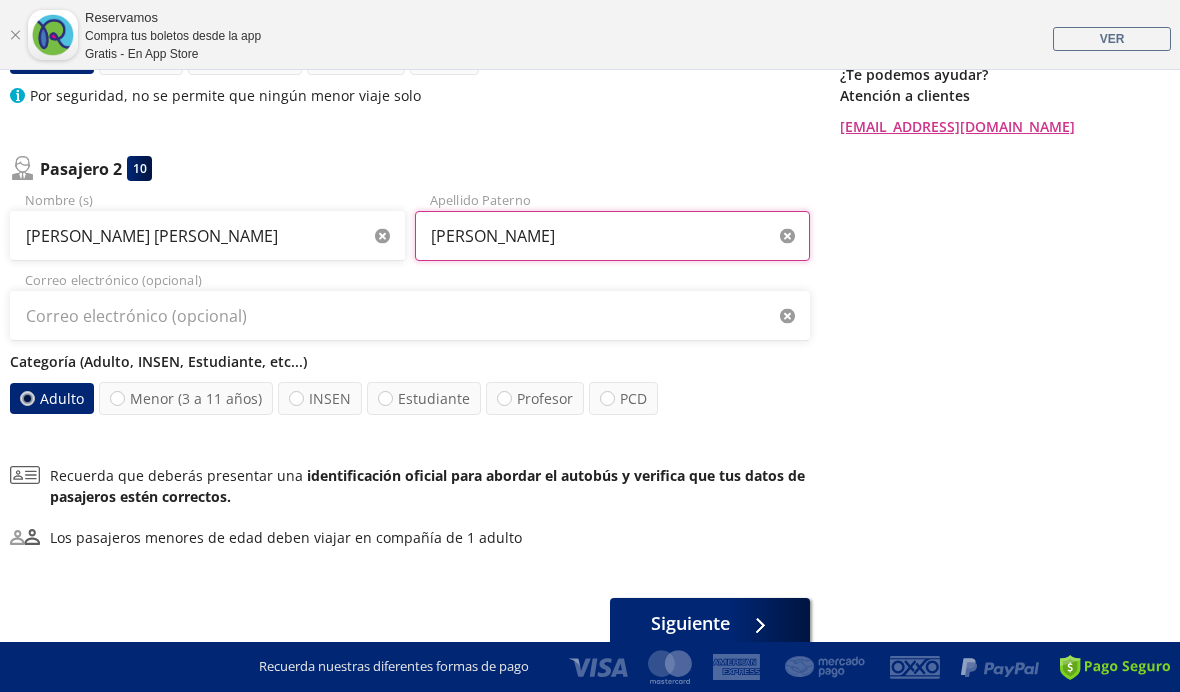 type on "[PERSON_NAME]" 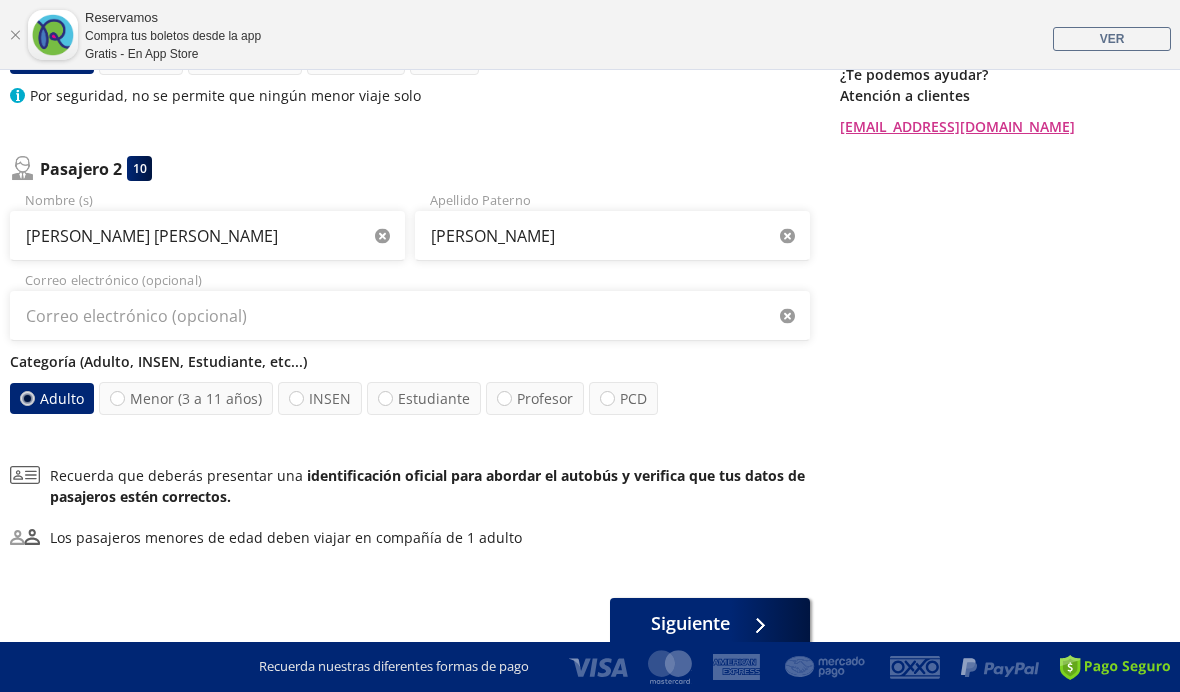 click on "INSEN" at bounding box center [320, 398] 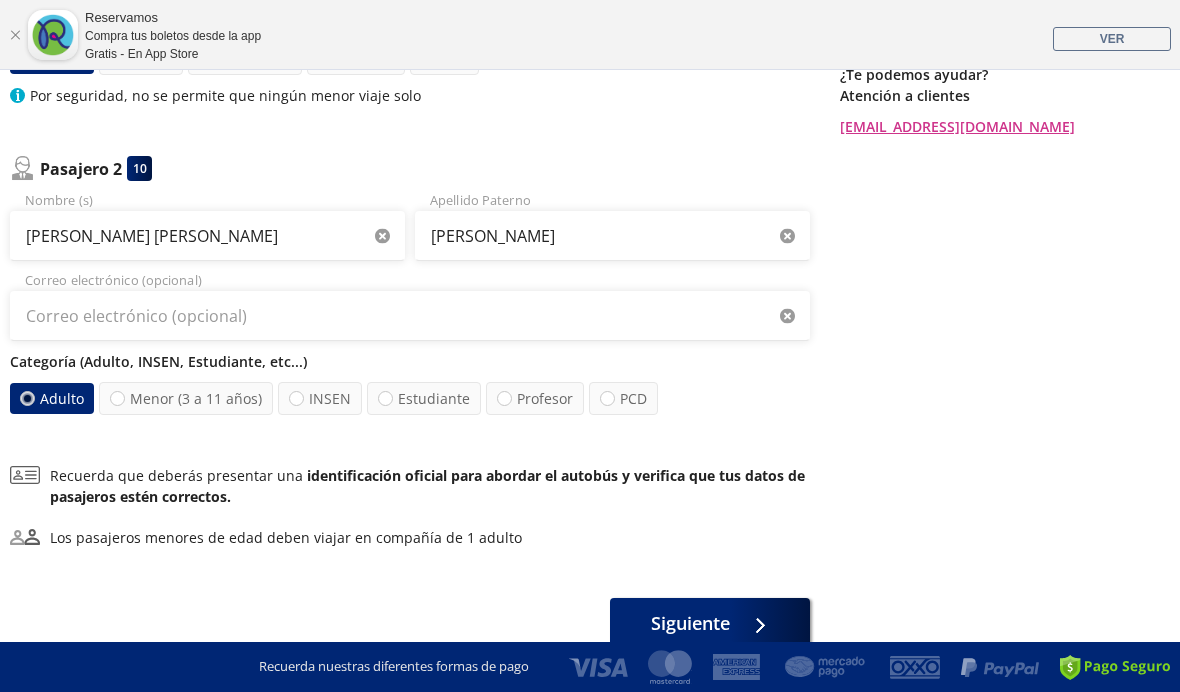 click on "INSEN" at bounding box center (296, 398) 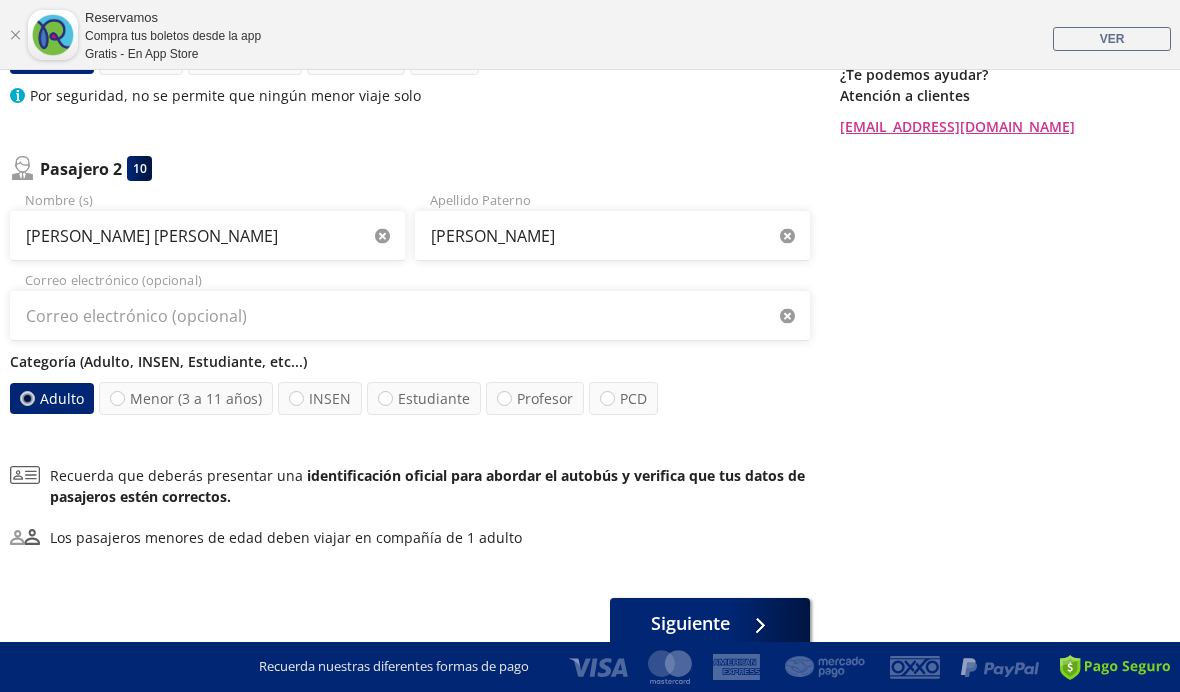radio on "true" 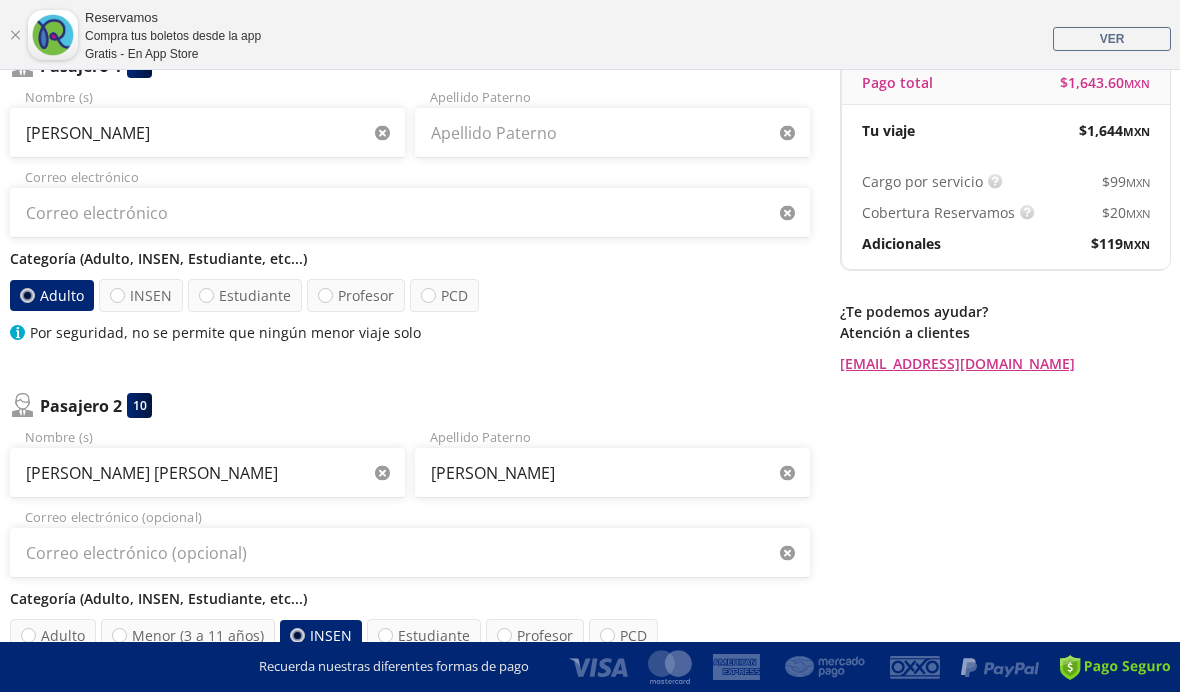 scroll, scrollTop: 181, scrollLeft: 0, axis: vertical 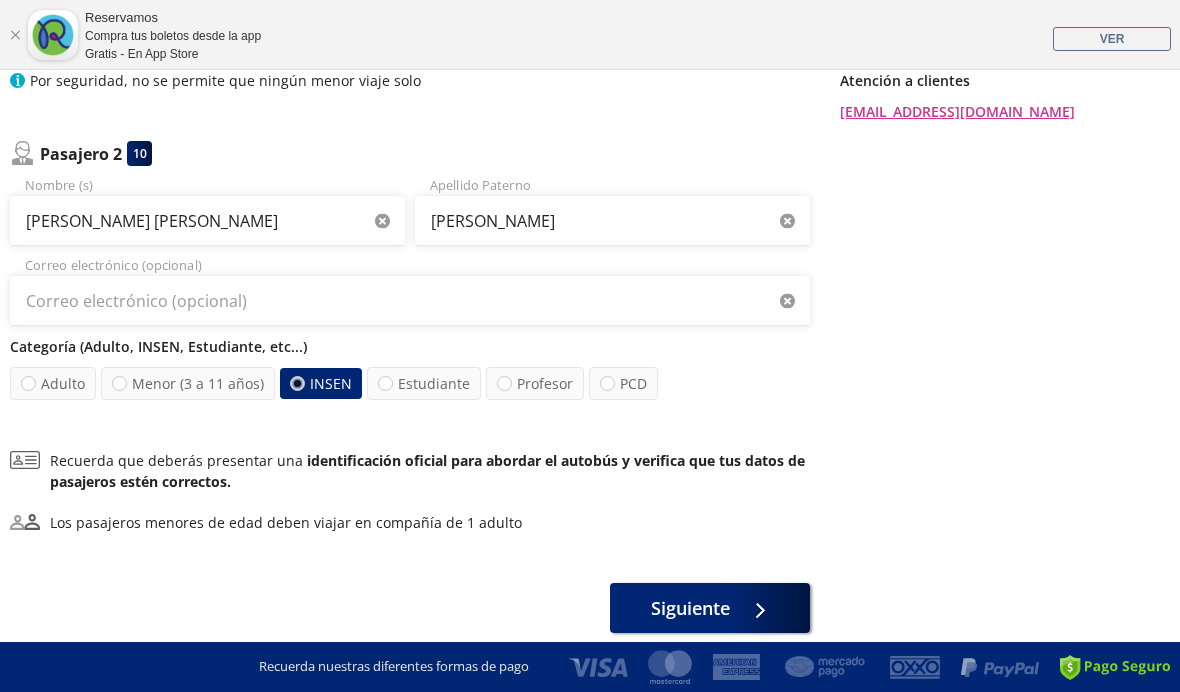click on "Siguiente" at bounding box center [690, 608] 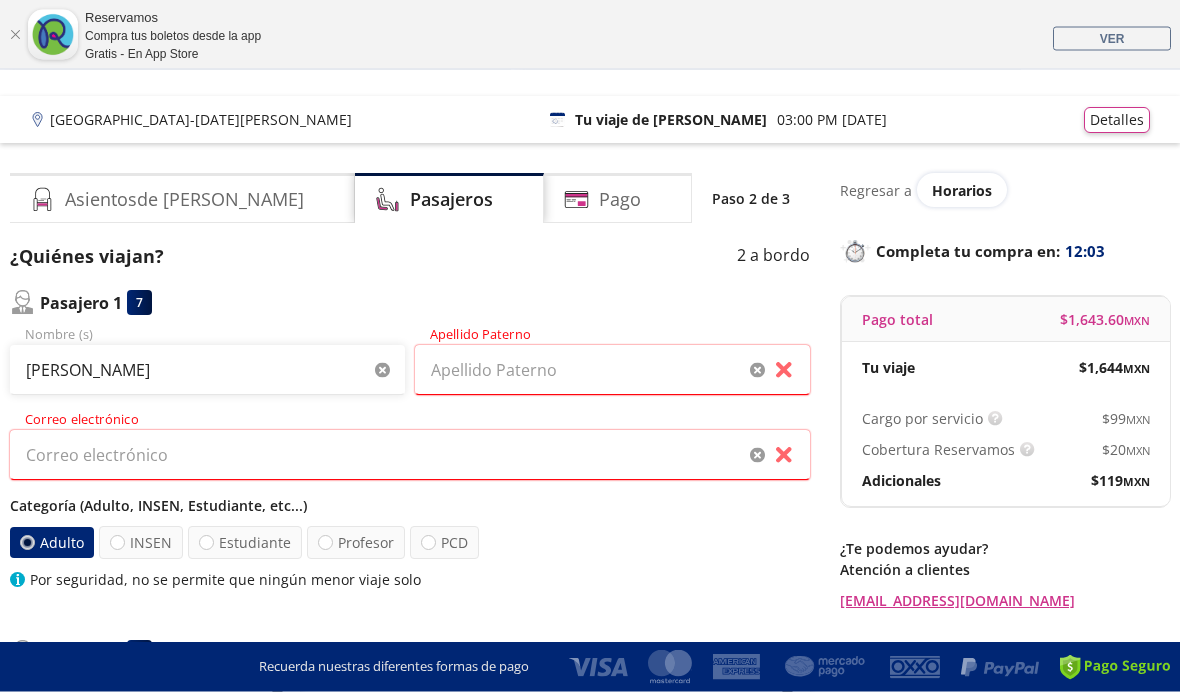 scroll, scrollTop: 31, scrollLeft: 0, axis: vertical 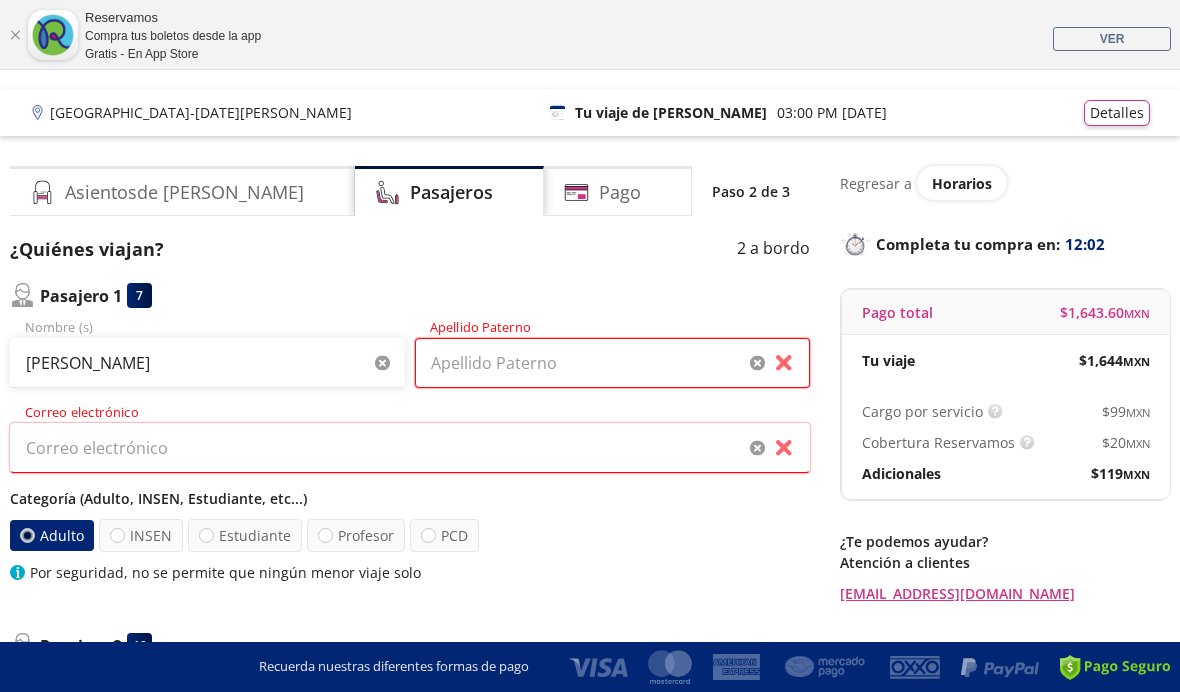 click on "Apellido Paterno" at bounding box center [612, 363] 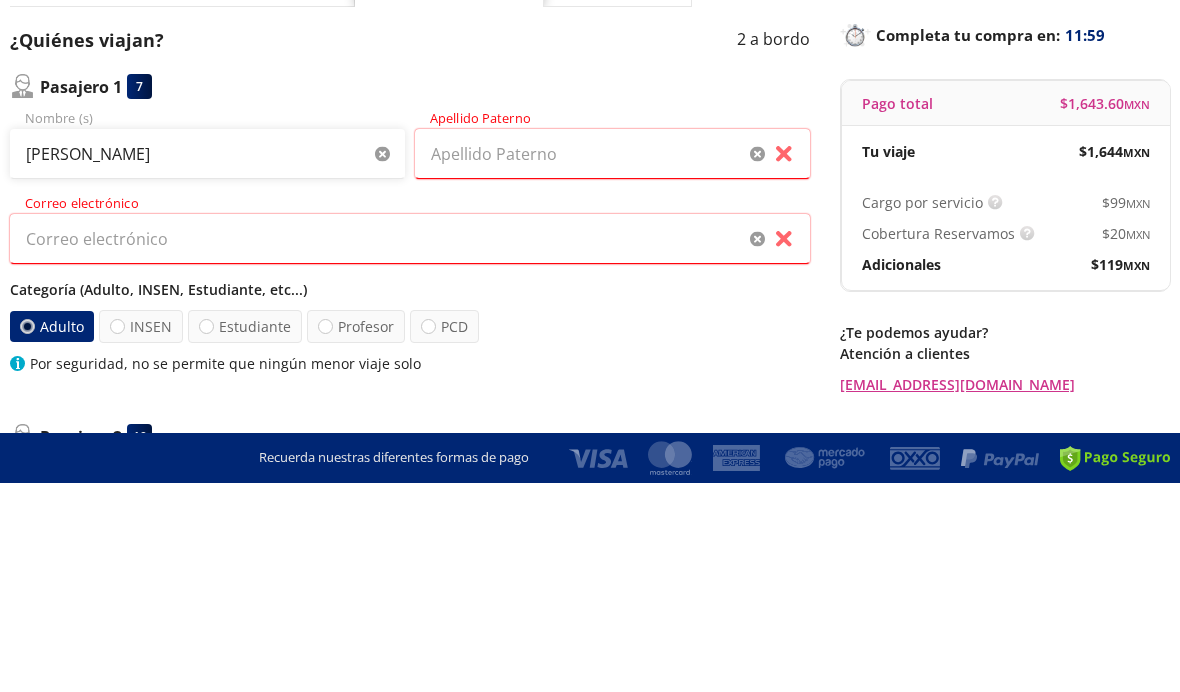 scroll, scrollTop: 240, scrollLeft: 0, axis: vertical 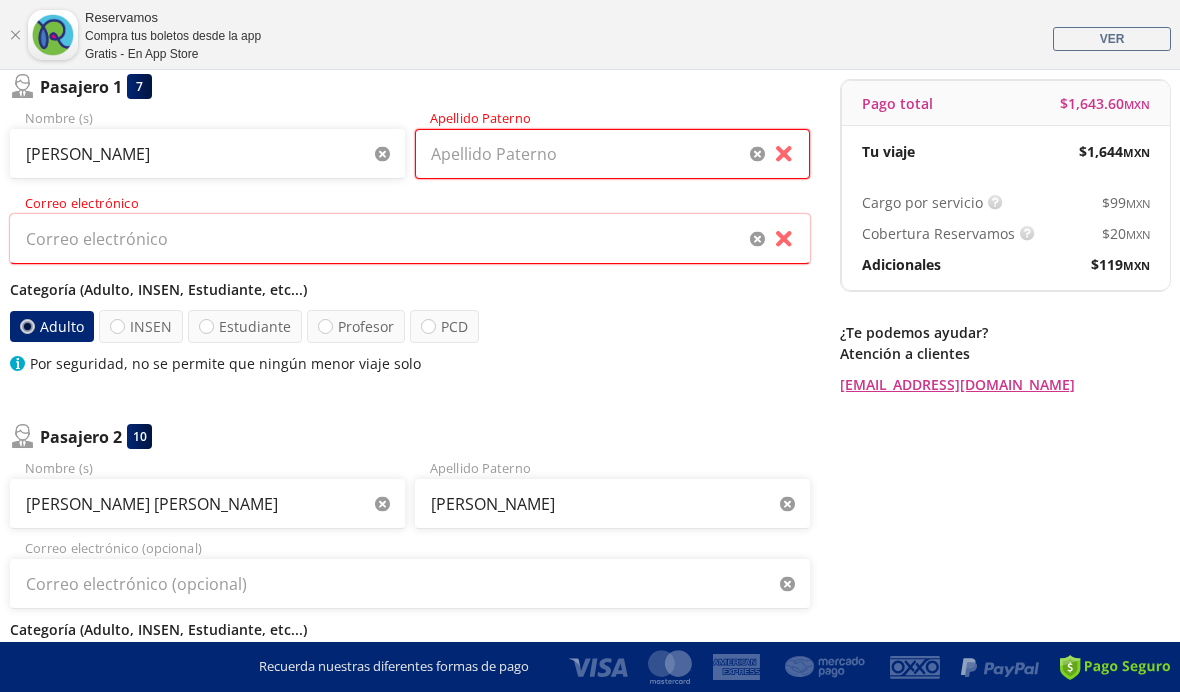 click on "Apellido Paterno" at bounding box center [612, 154] 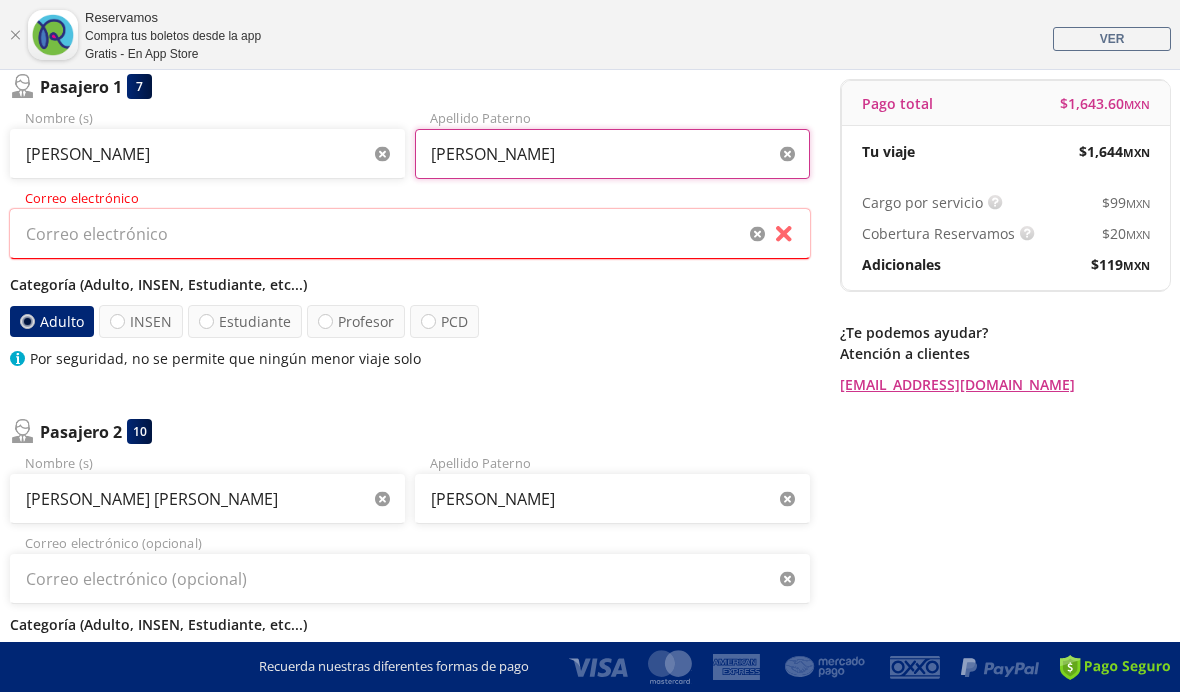 type on "[PERSON_NAME]" 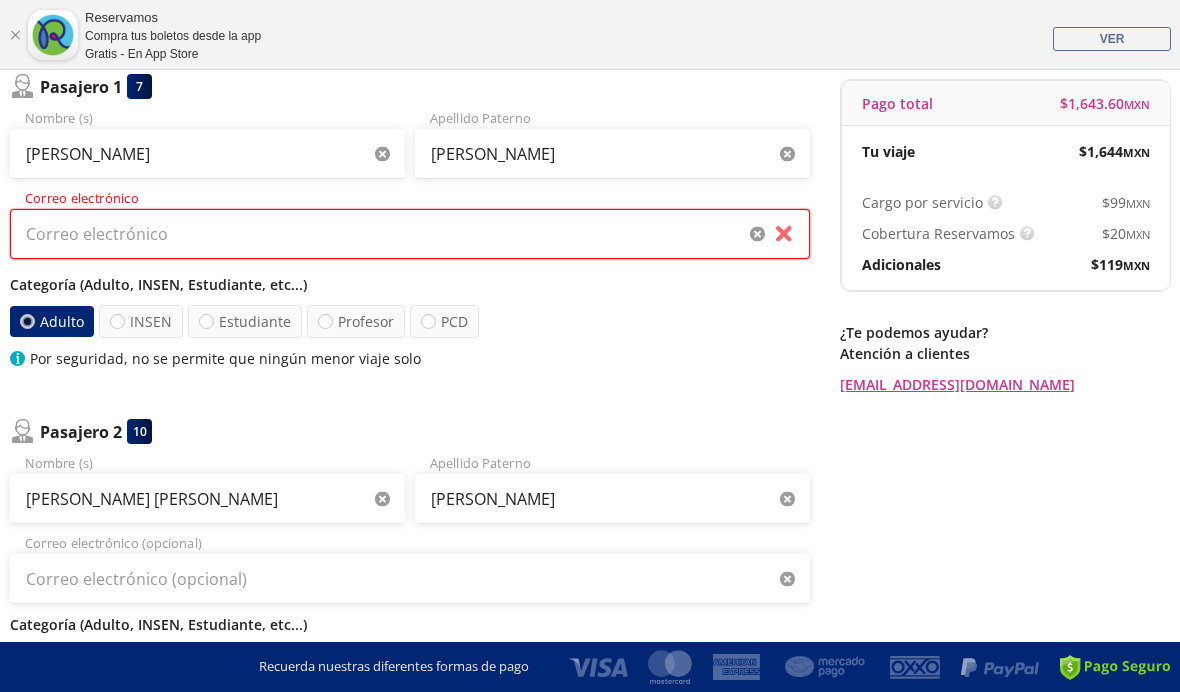 click on "Correo electrónico" at bounding box center (410, 234) 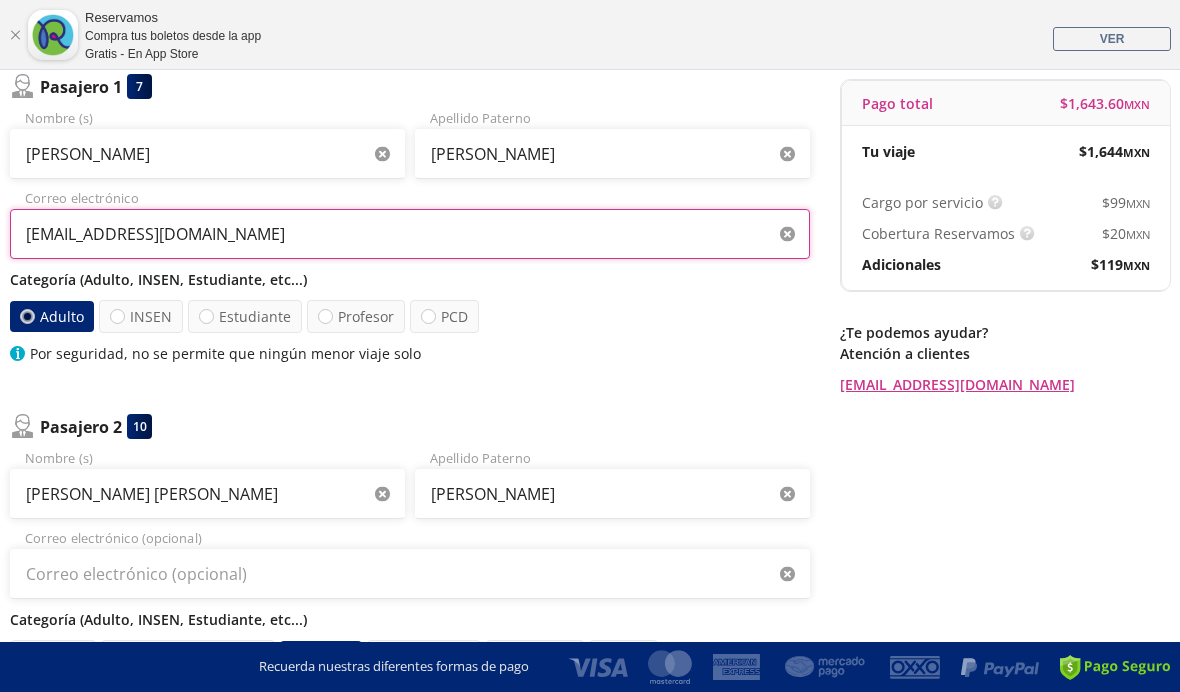 type on "[EMAIL_ADDRESS][DOMAIN_NAME]" 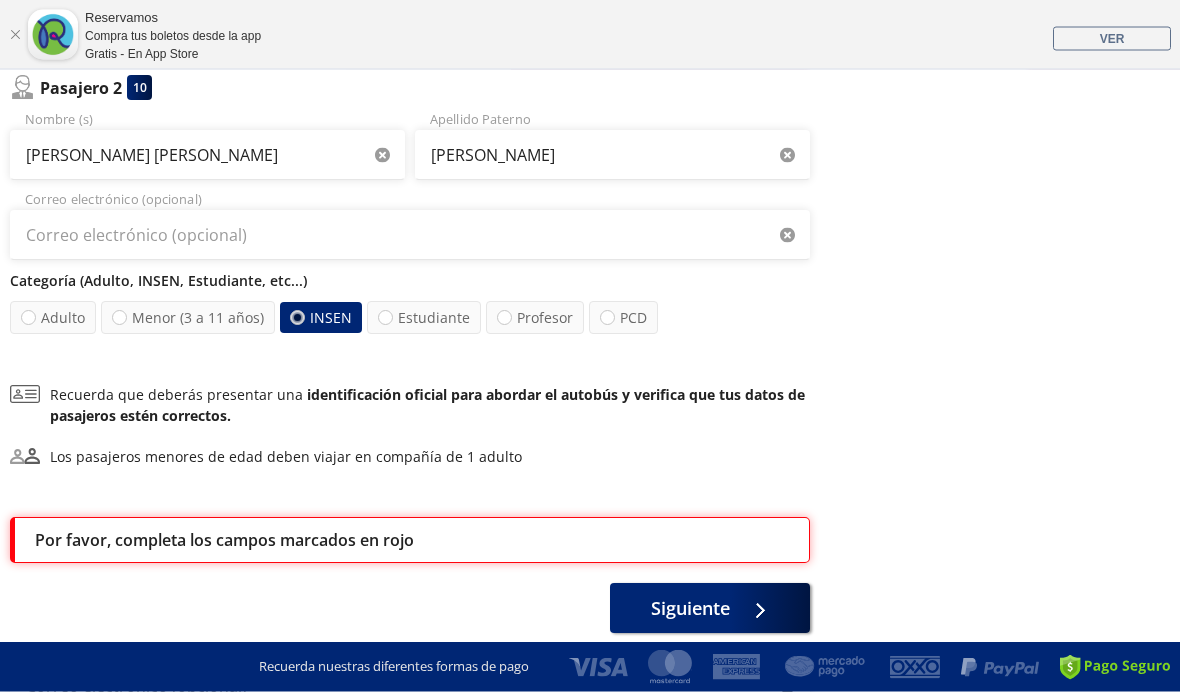 scroll, scrollTop: 579, scrollLeft: 0, axis: vertical 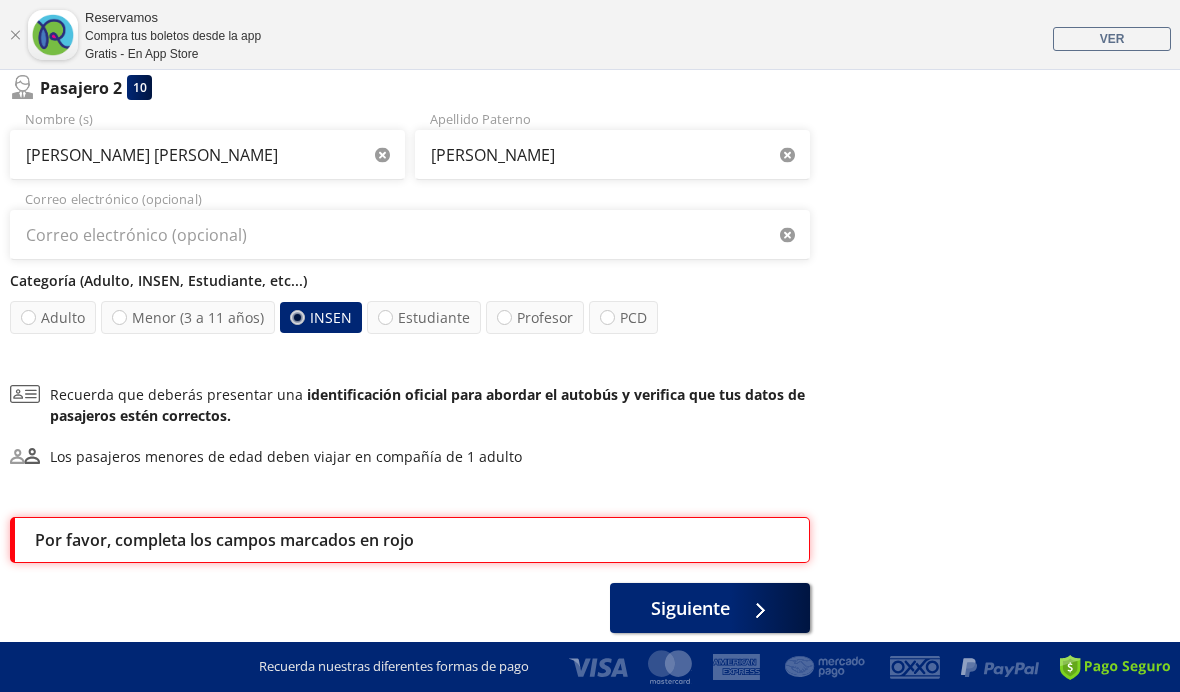 click on "Siguiente" at bounding box center (690, 608) 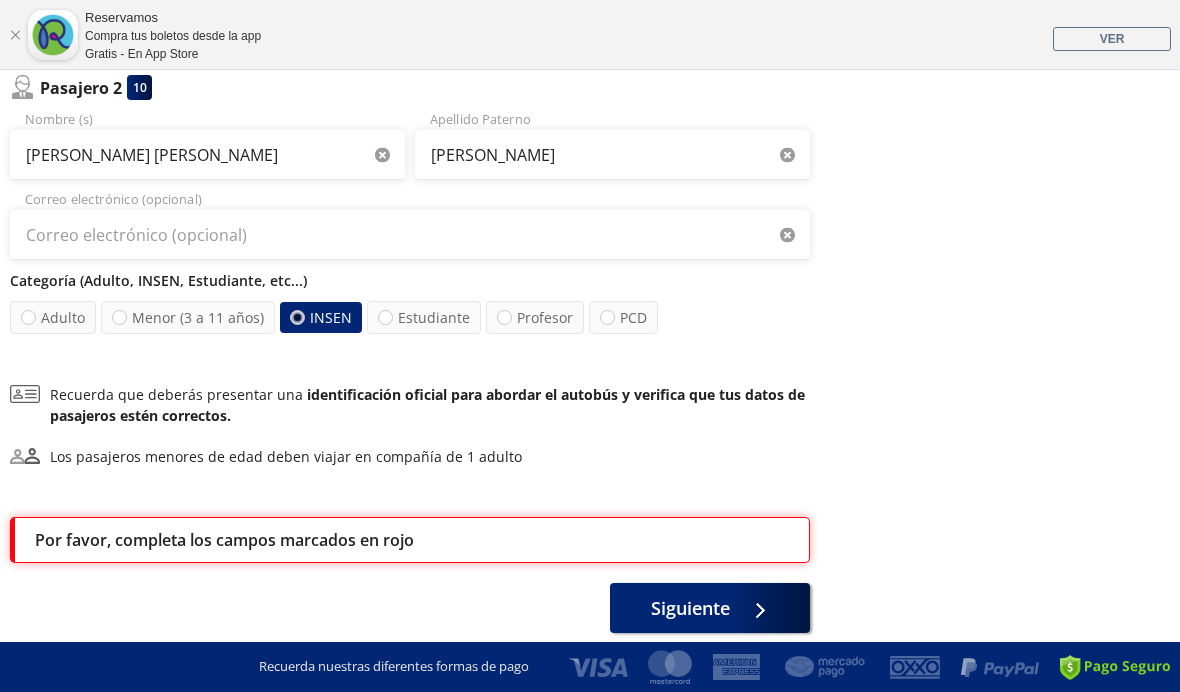 scroll, scrollTop: 0, scrollLeft: 0, axis: both 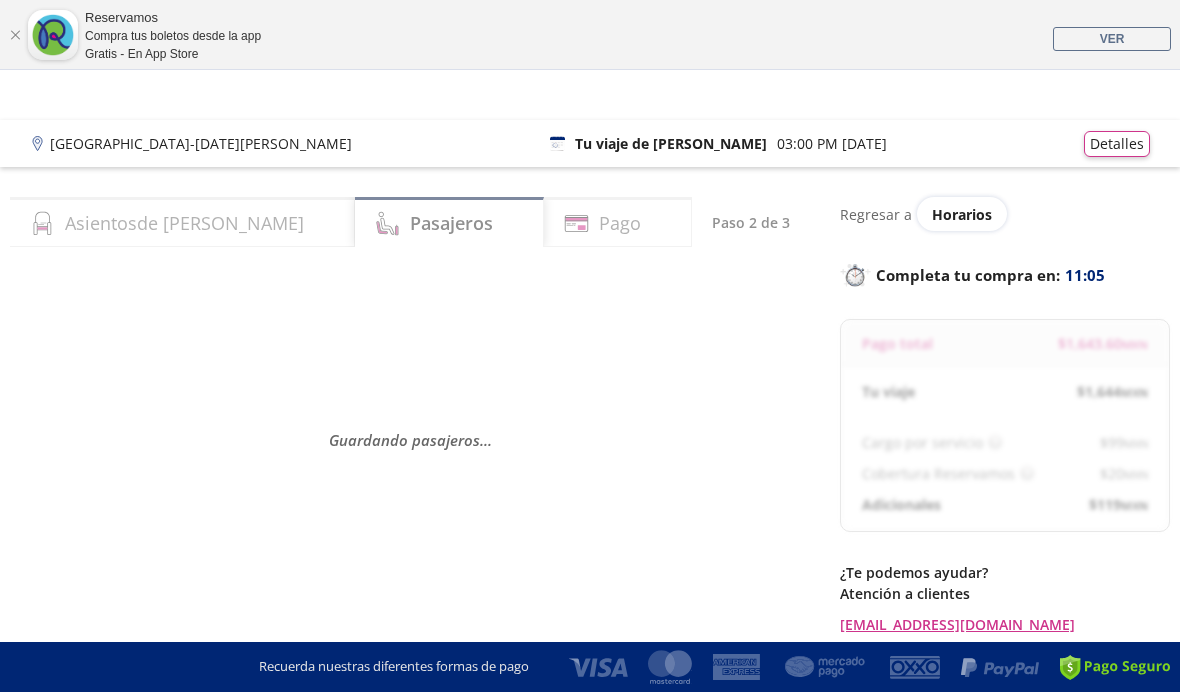 select on "MX" 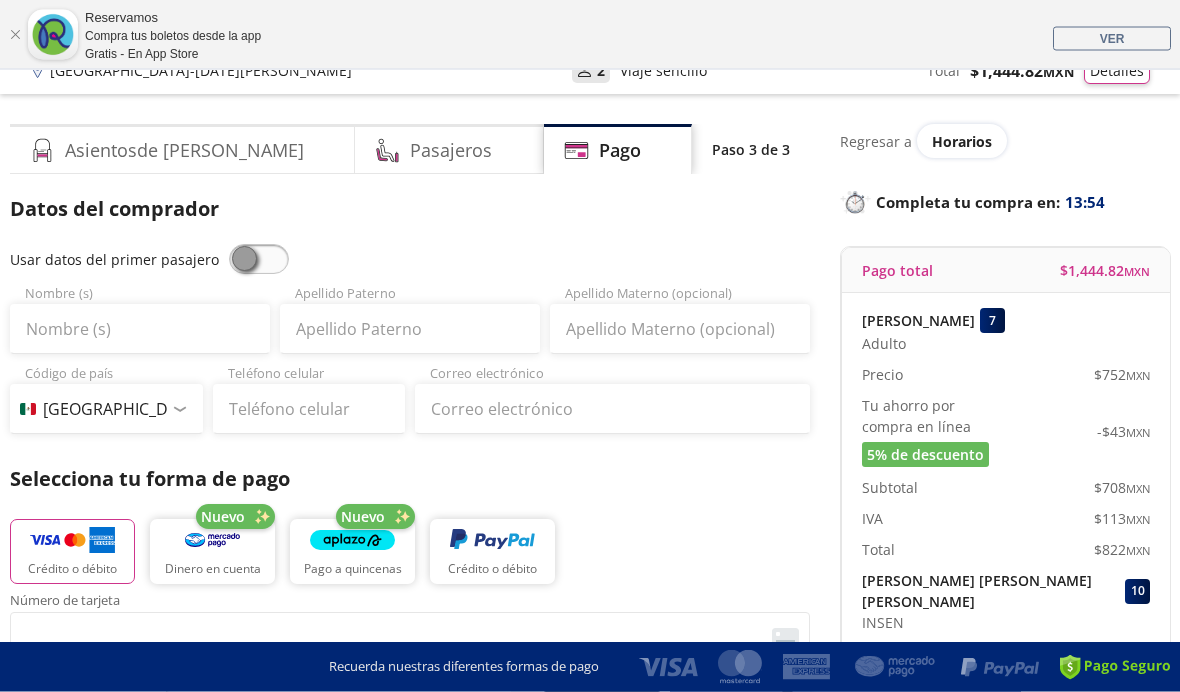 scroll, scrollTop: 71, scrollLeft: 0, axis: vertical 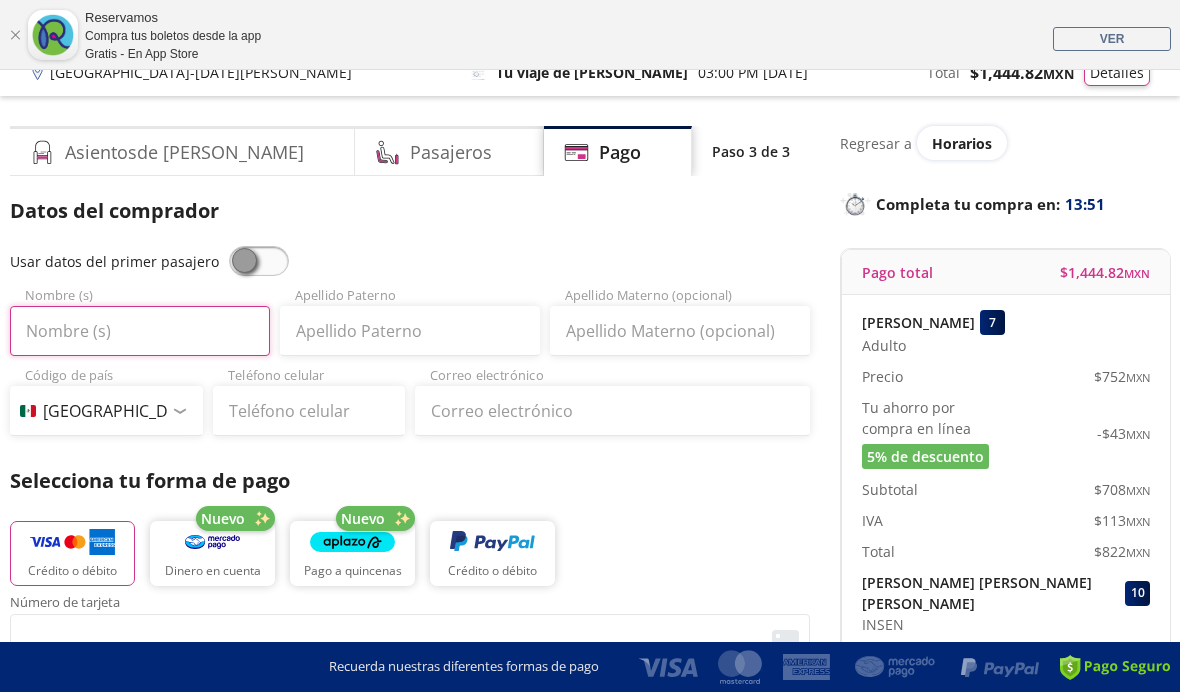 click on "Nombre (s)" at bounding box center (140, 331) 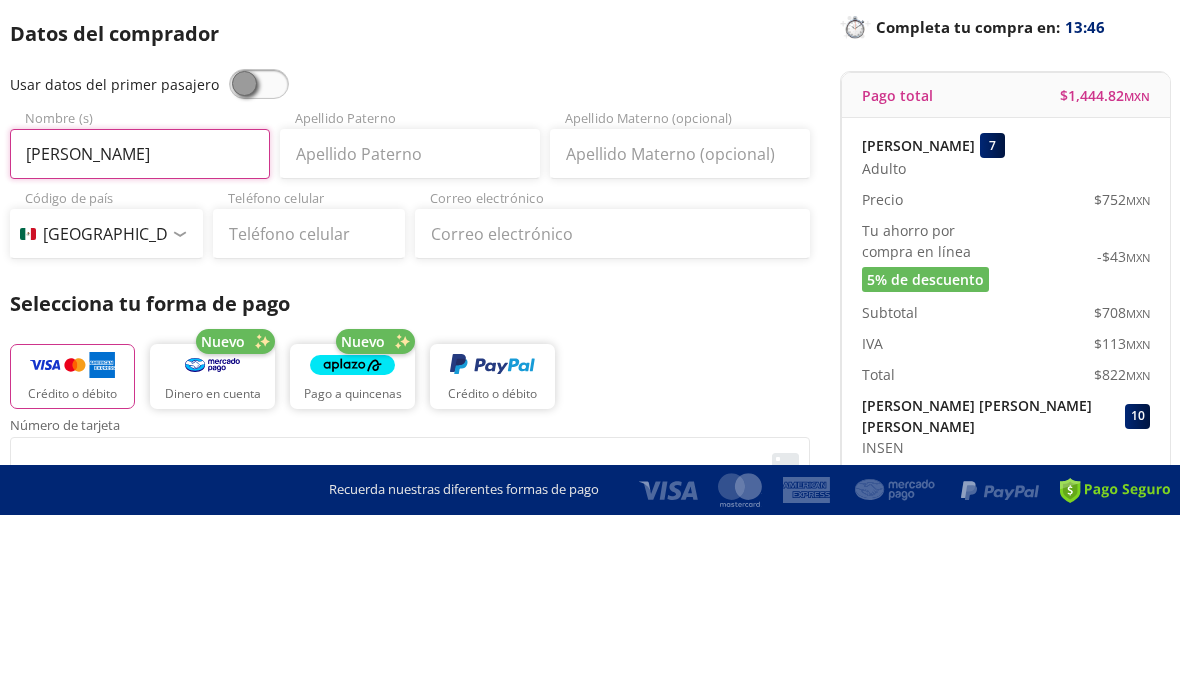 type on "[PERSON_NAME]" 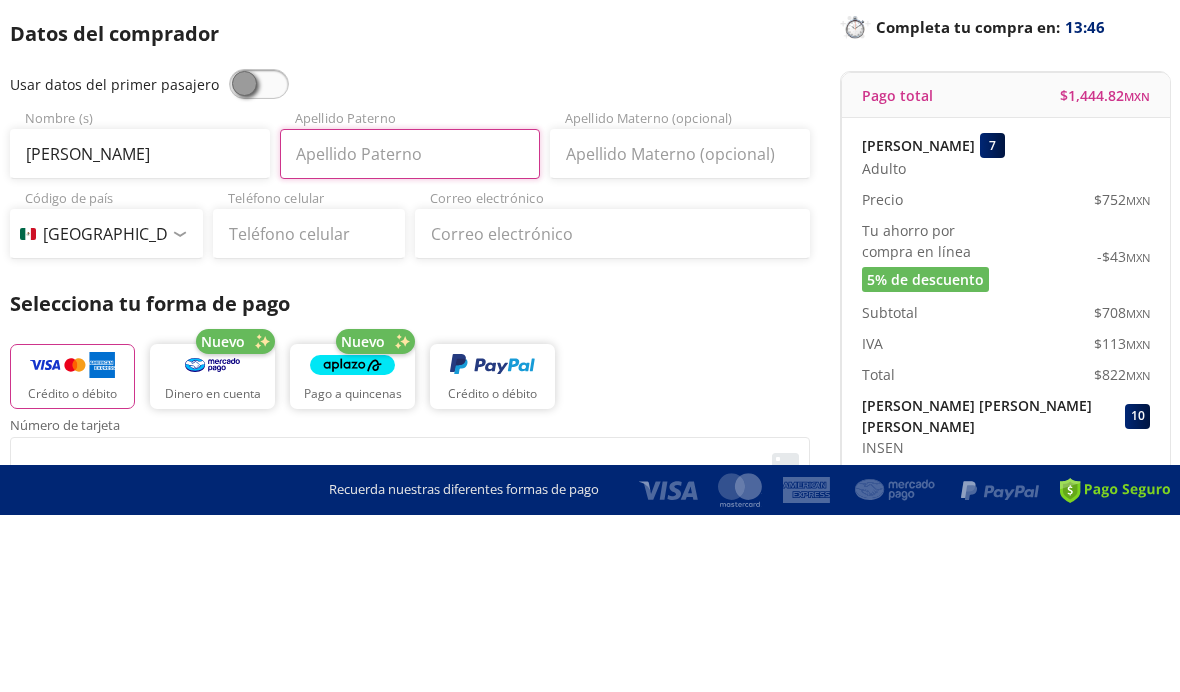 click on "Apellido Paterno" at bounding box center (410, 331) 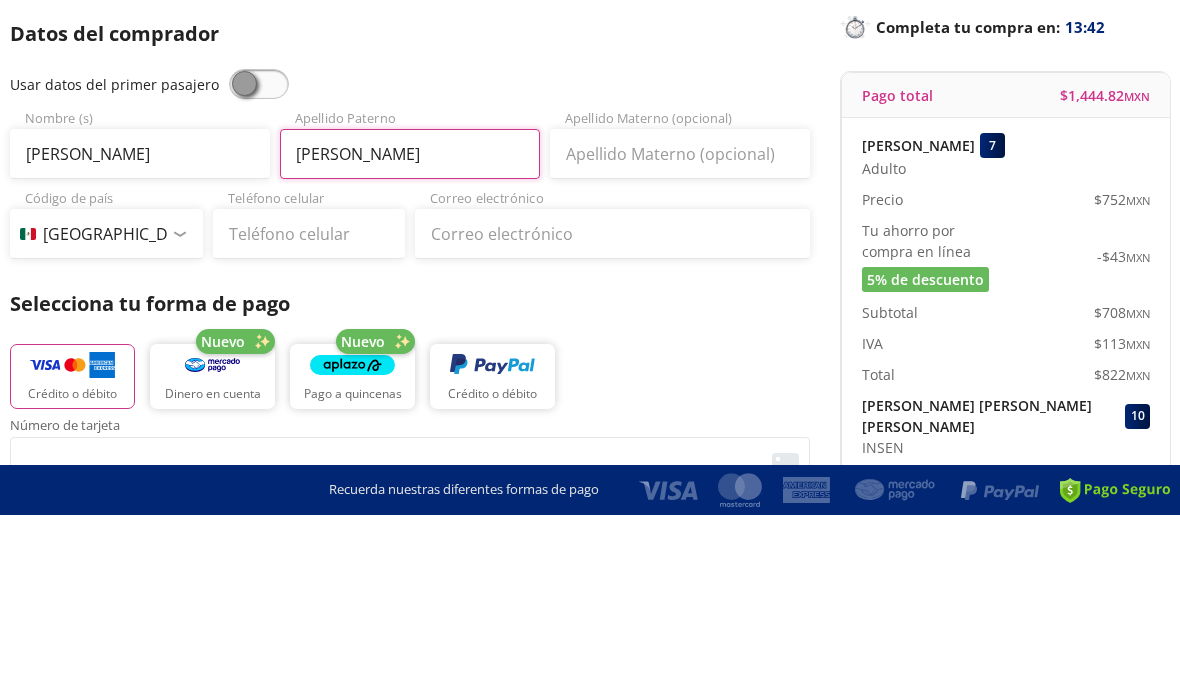 type on "[PERSON_NAME]" 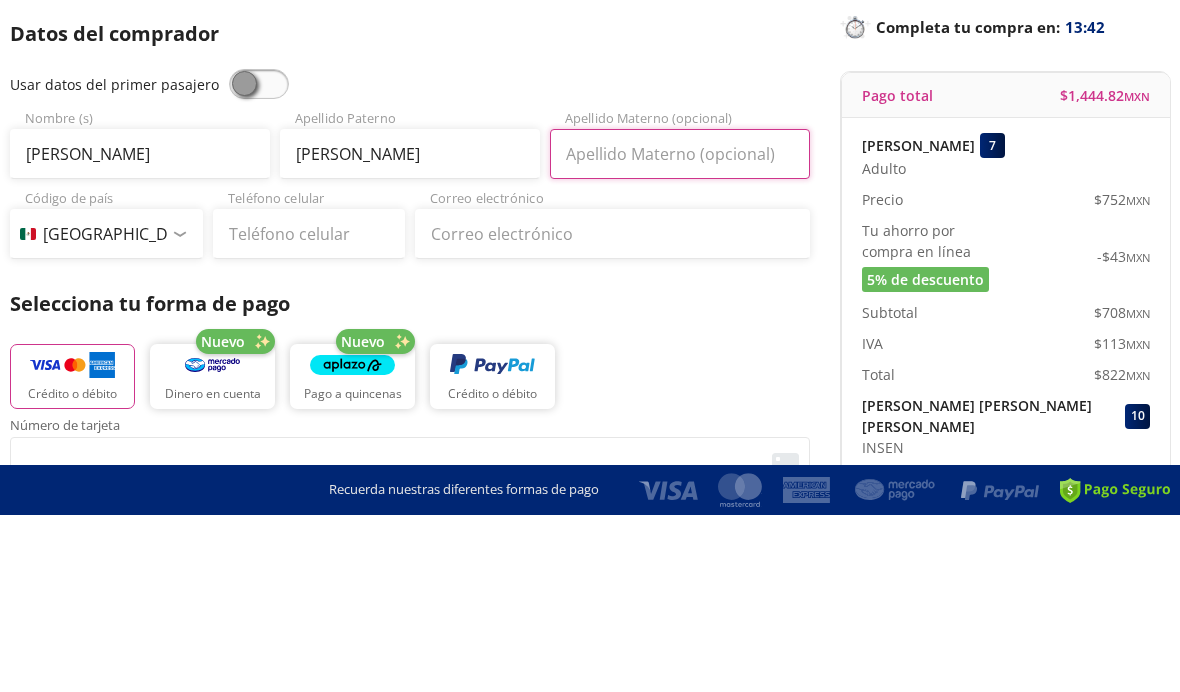click on "Apellido Materno (opcional)" at bounding box center (680, 331) 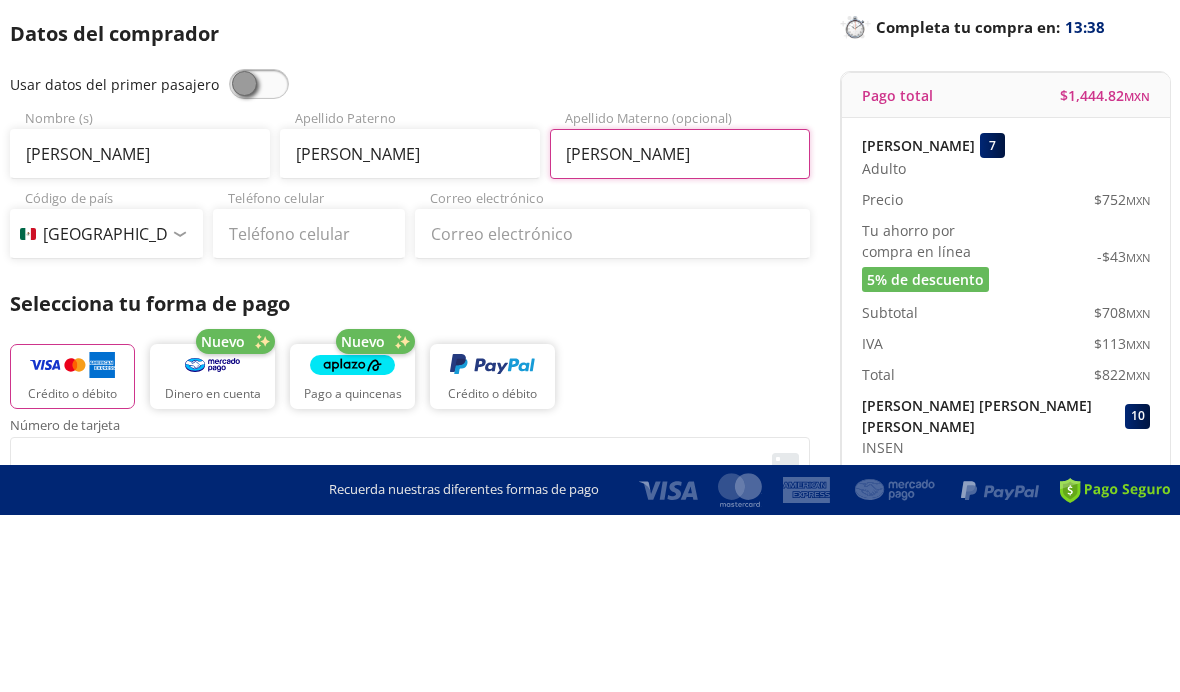 type on "[PERSON_NAME]" 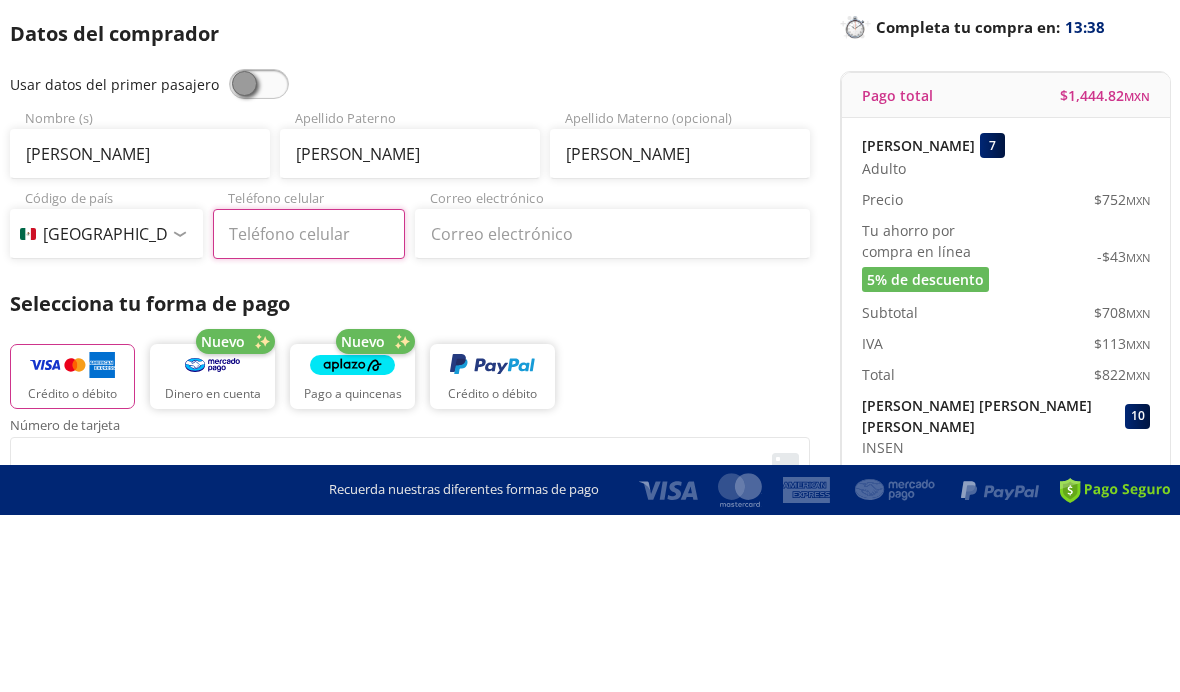 click on "Teléfono celular" at bounding box center (309, 411) 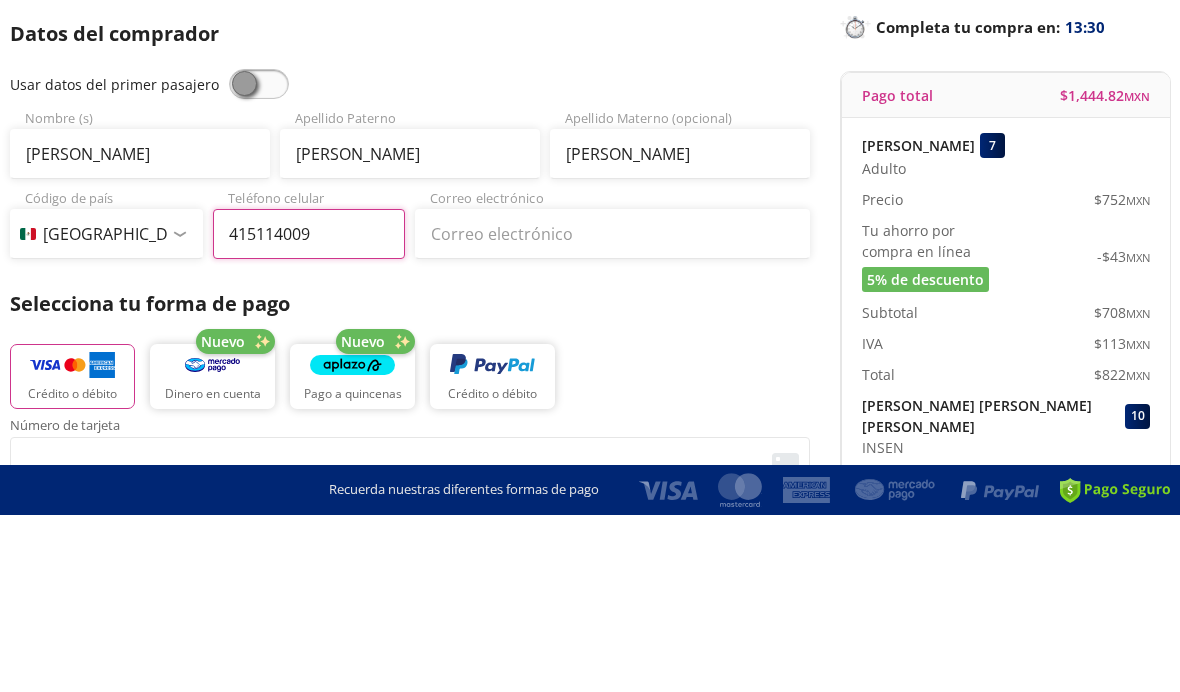 type on "415 114 0093" 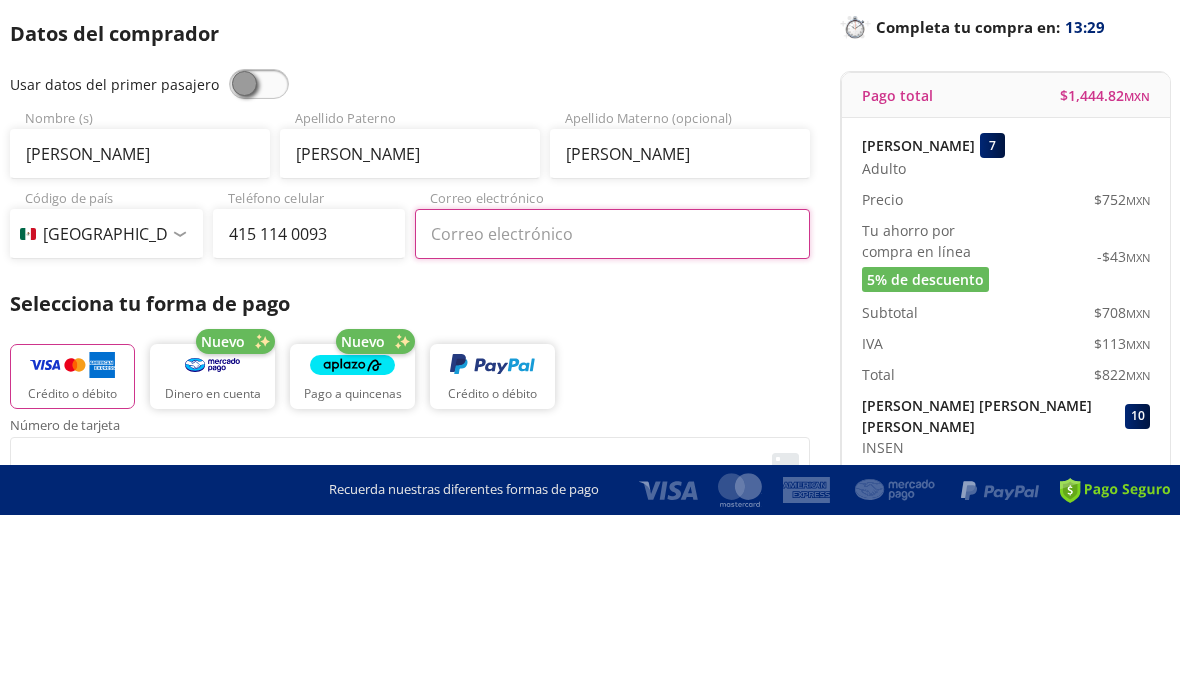 click on "Correo electrónico" at bounding box center [612, 411] 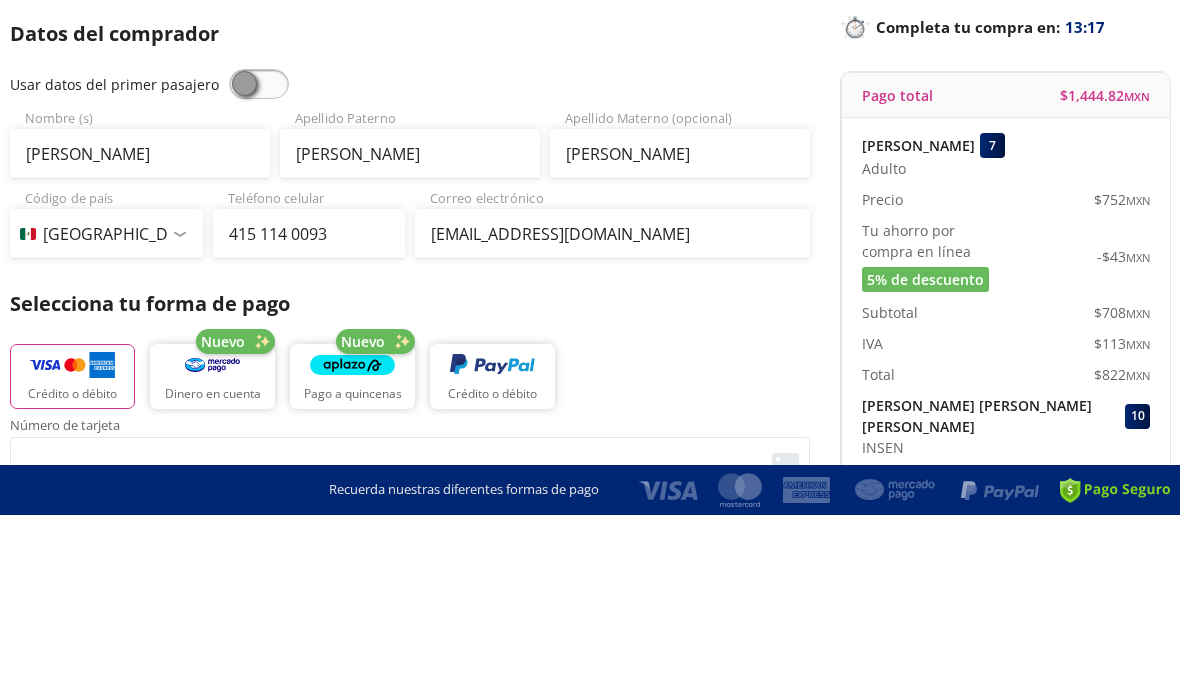 scroll, scrollTop: 248, scrollLeft: 0, axis: vertical 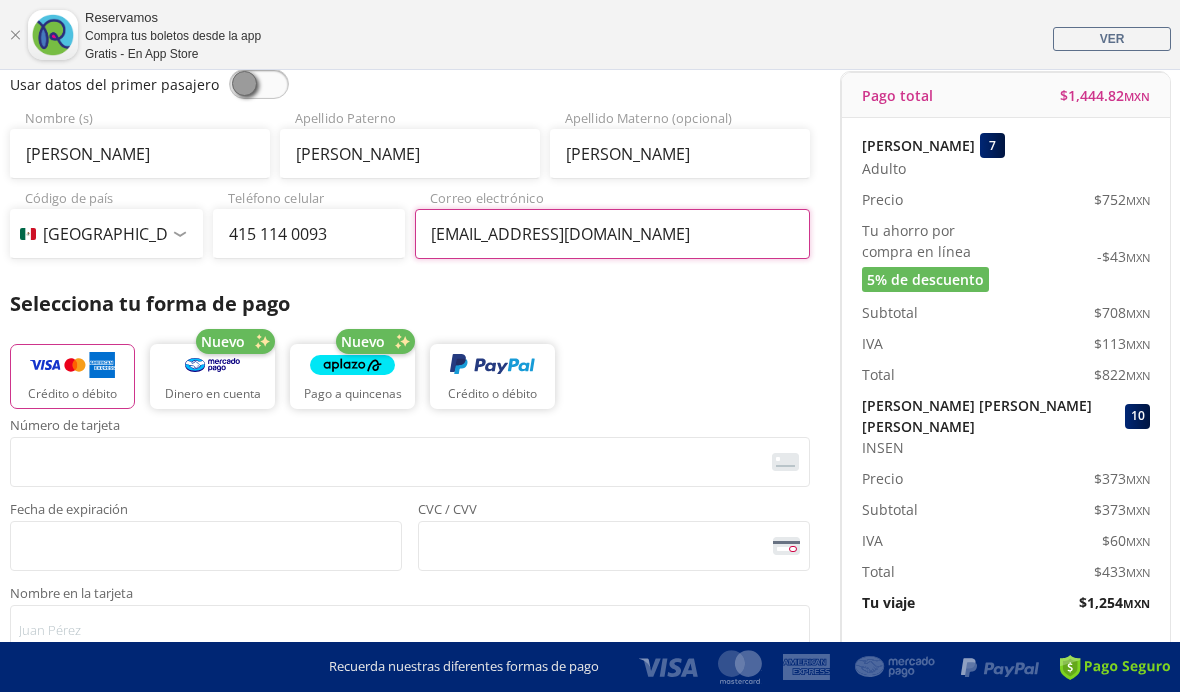 type on "[EMAIL_ADDRESS][DOMAIN_NAME]" 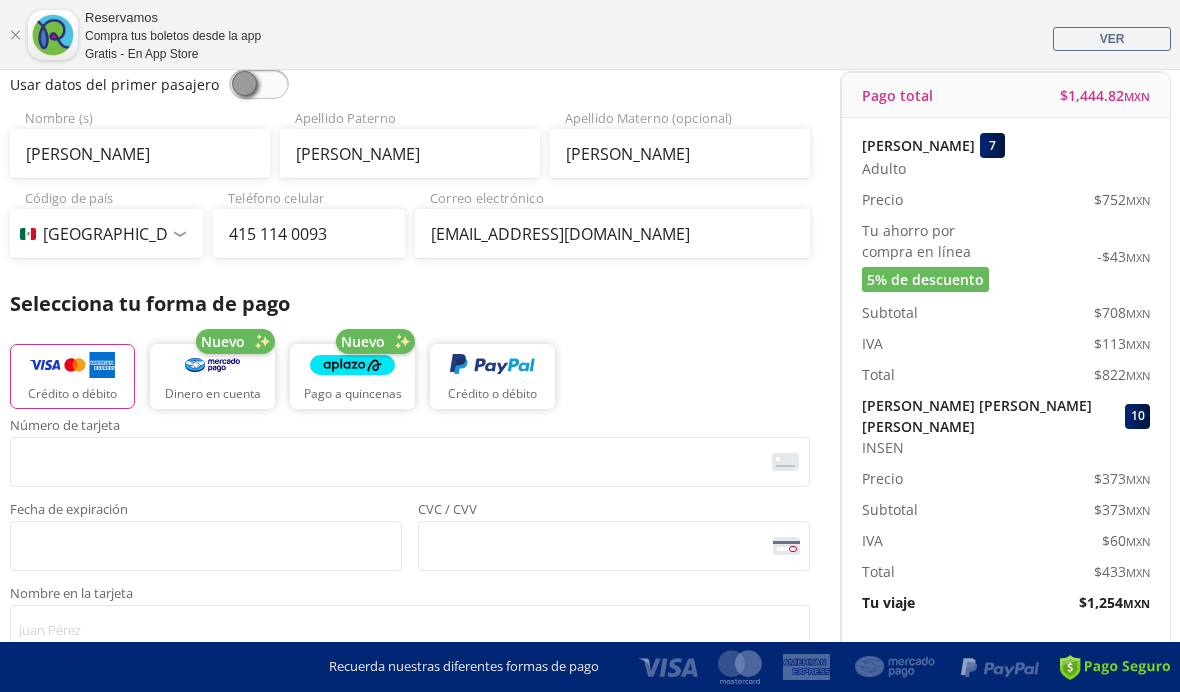 click at bounding box center [492, 365] 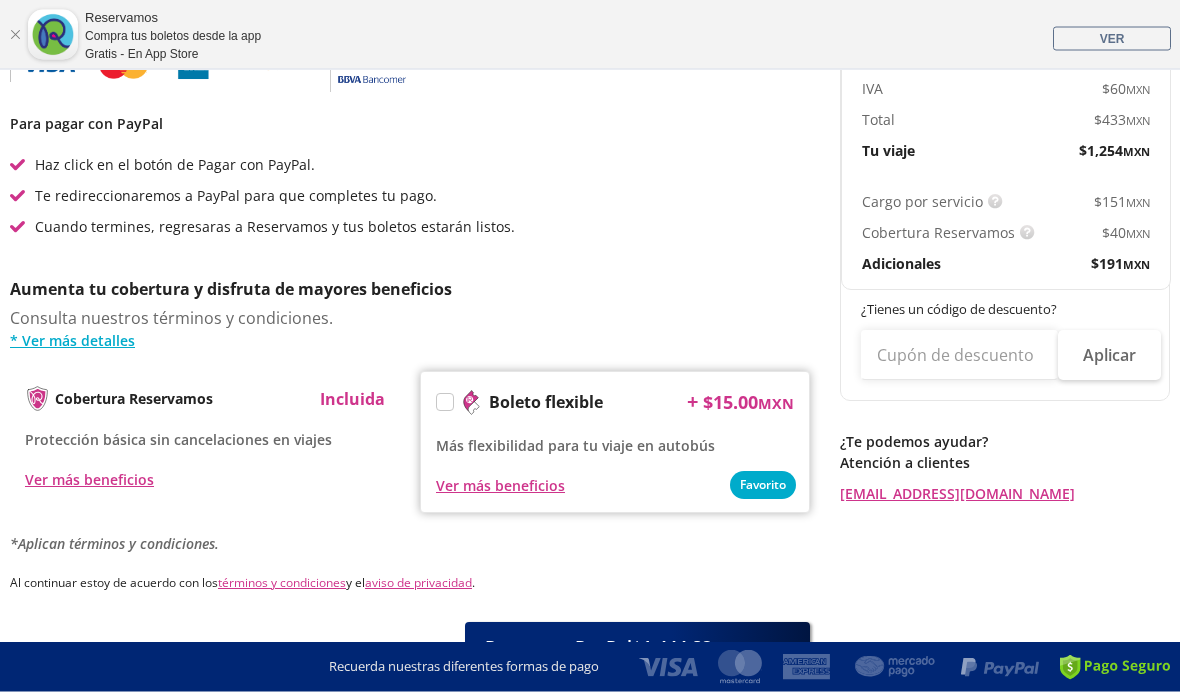 scroll, scrollTop: 739, scrollLeft: 0, axis: vertical 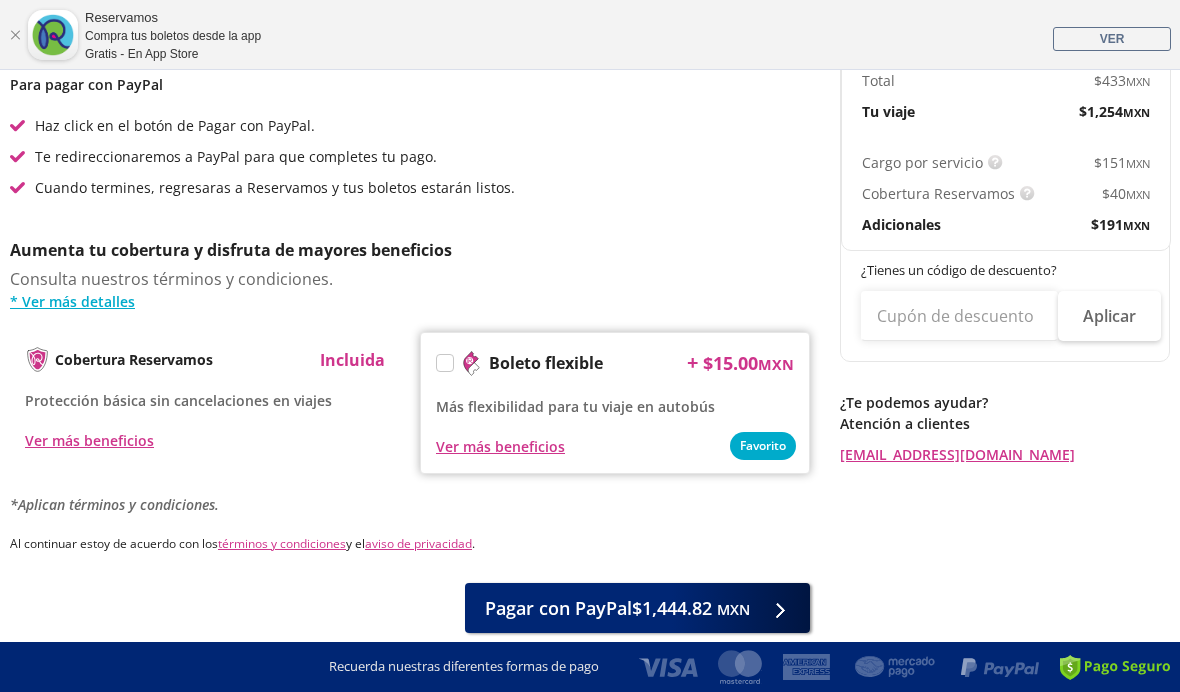 click at bounding box center (775, 608) 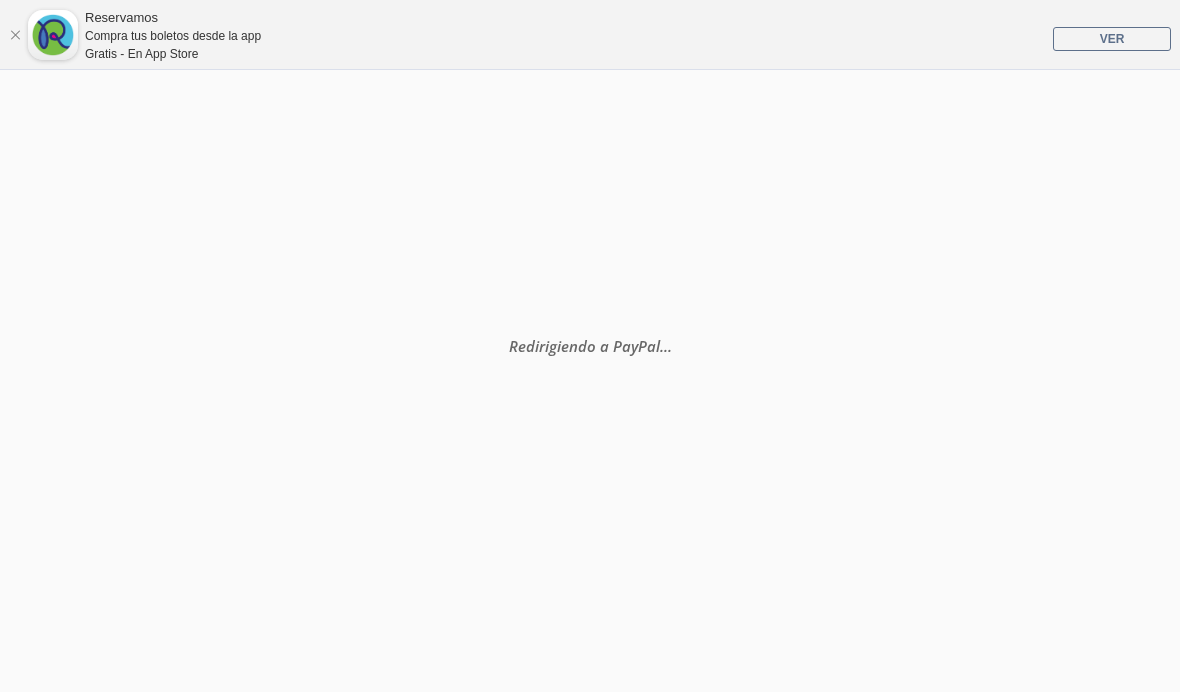 scroll, scrollTop: 82, scrollLeft: 0, axis: vertical 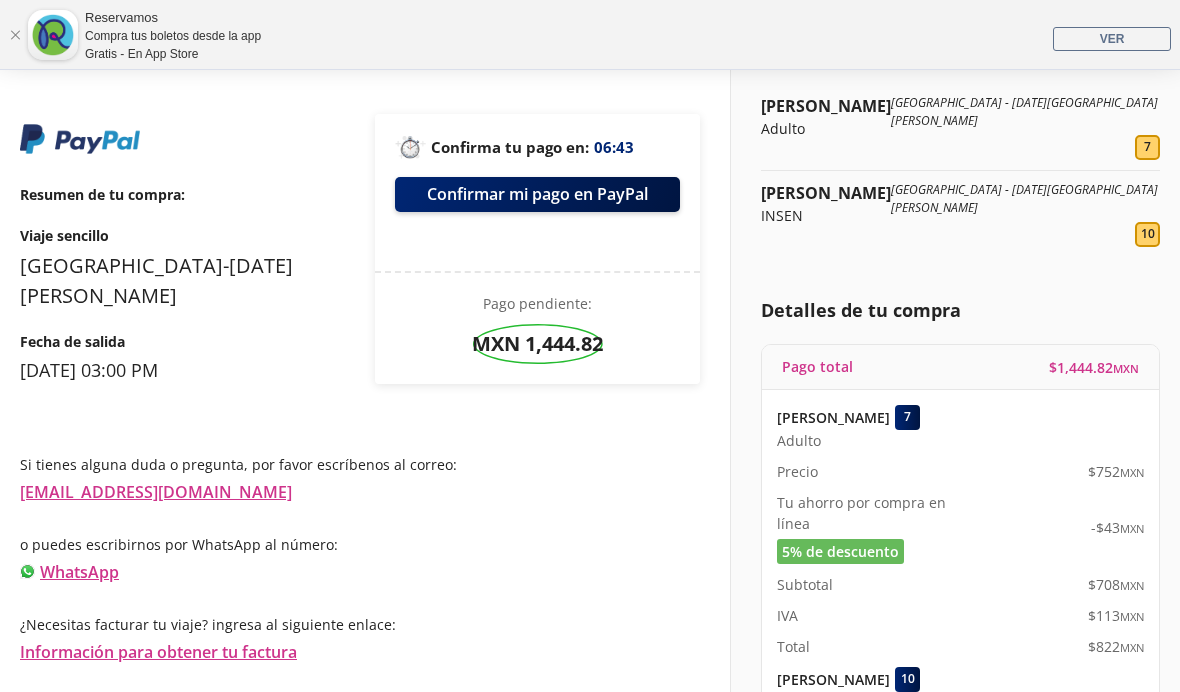 click on "Confirmar mi pago en PayPal" at bounding box center (537, 194) 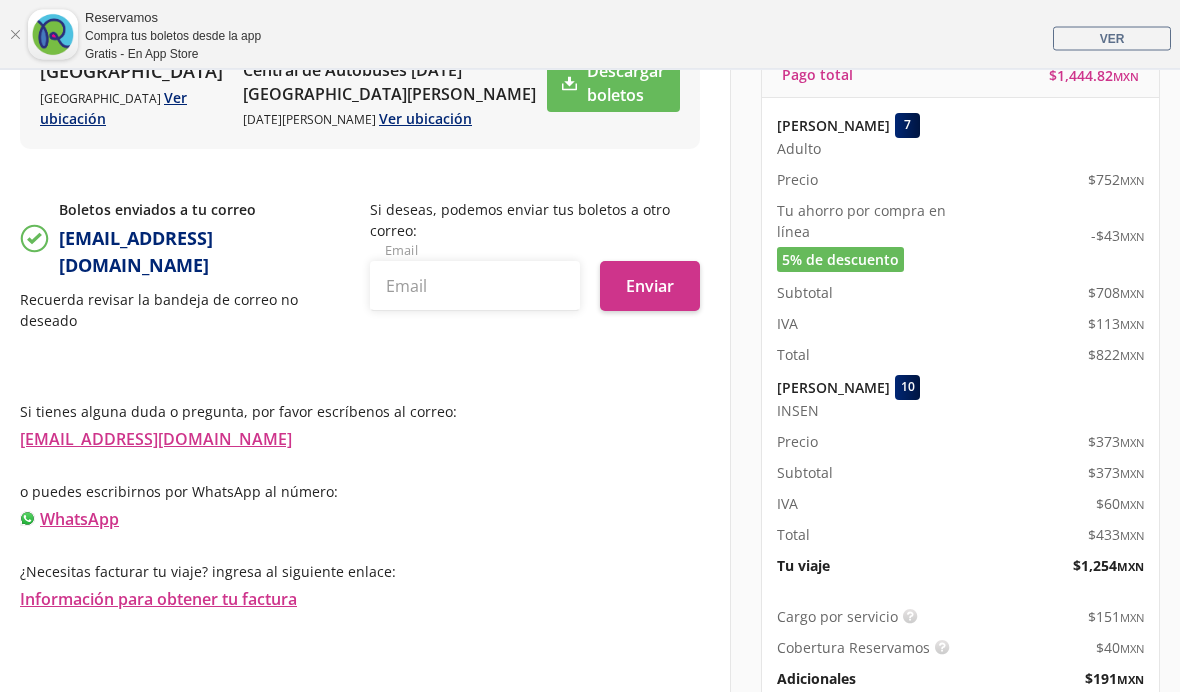 scroll, scrollTop: 471, scrollLeft: 0, axis: vertical 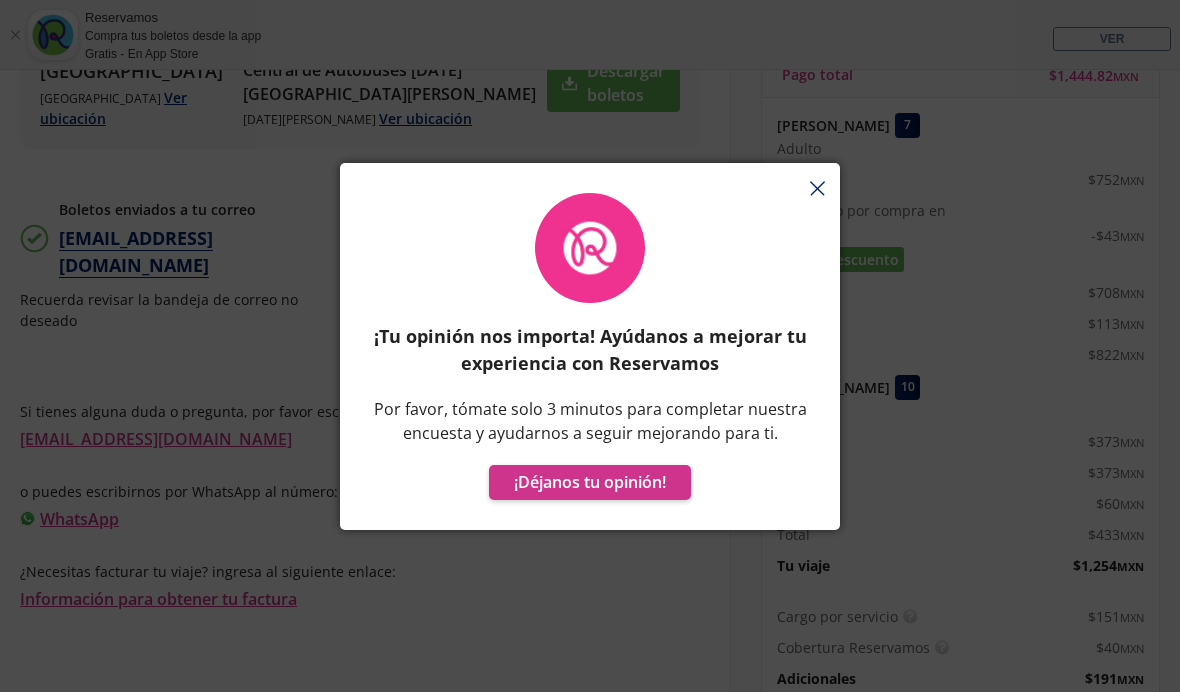 click on "¡Déjanos tu opinión!" at bounding box center [590, 482] 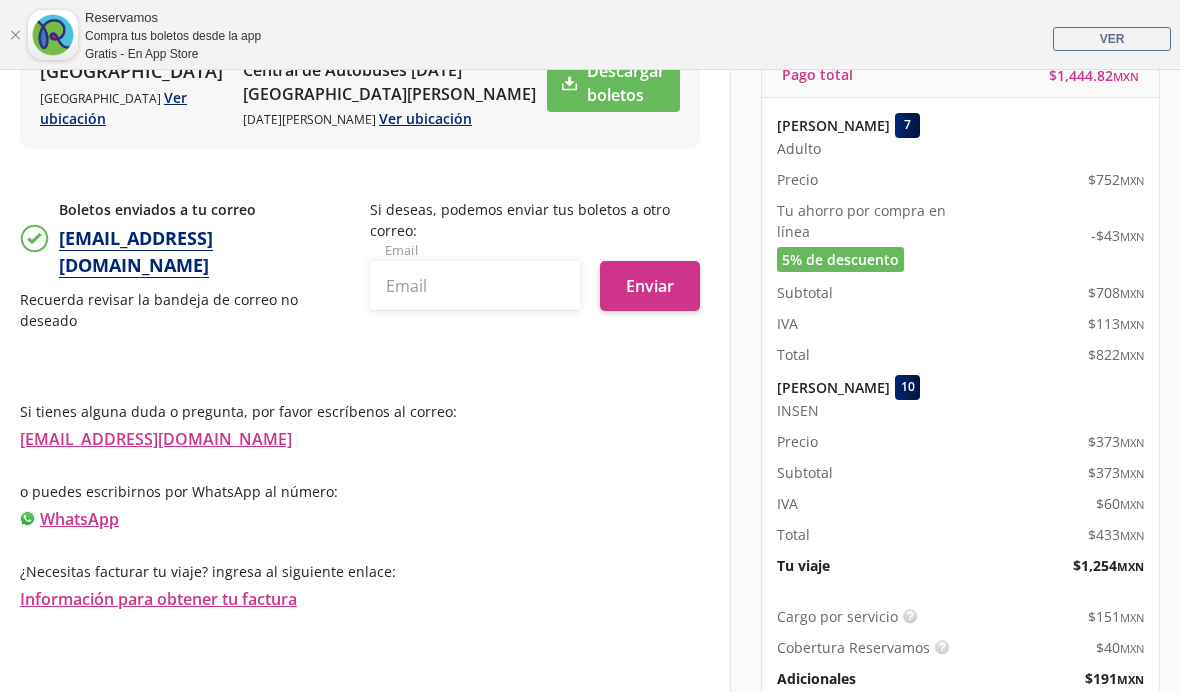 scroll, scrollTop: 553, scrollLeft: 0, axis: vertical 